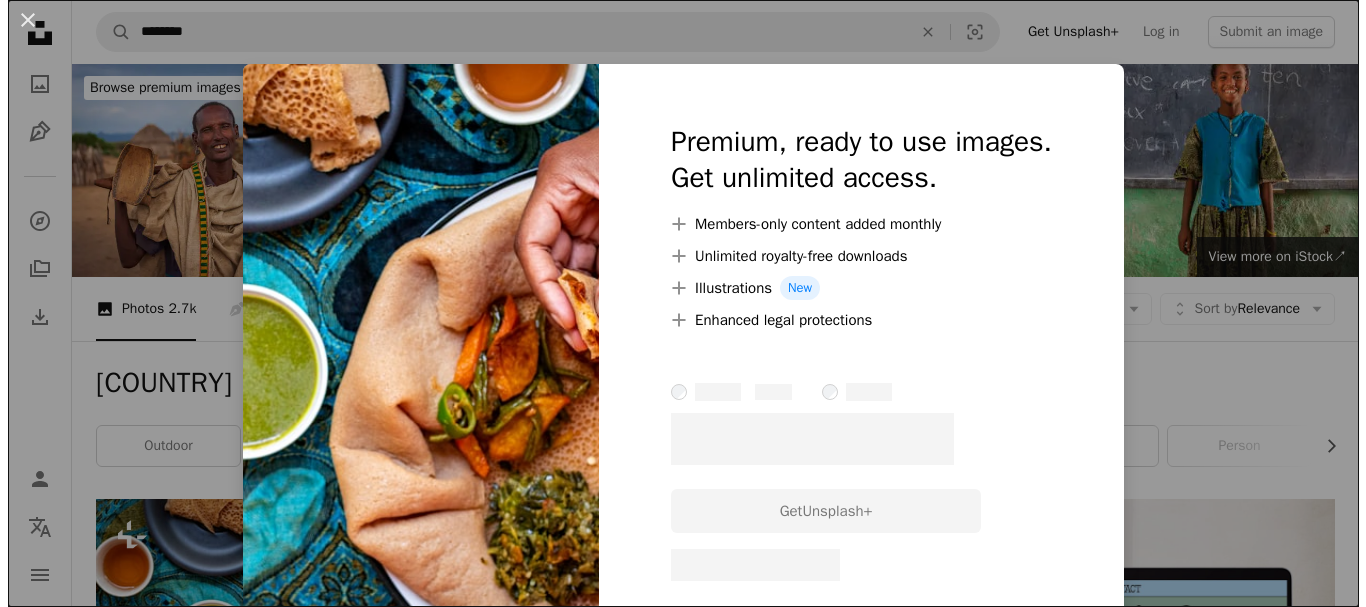 scroll, scrollTop: 200, scrollLeft: 0, axis: vertical 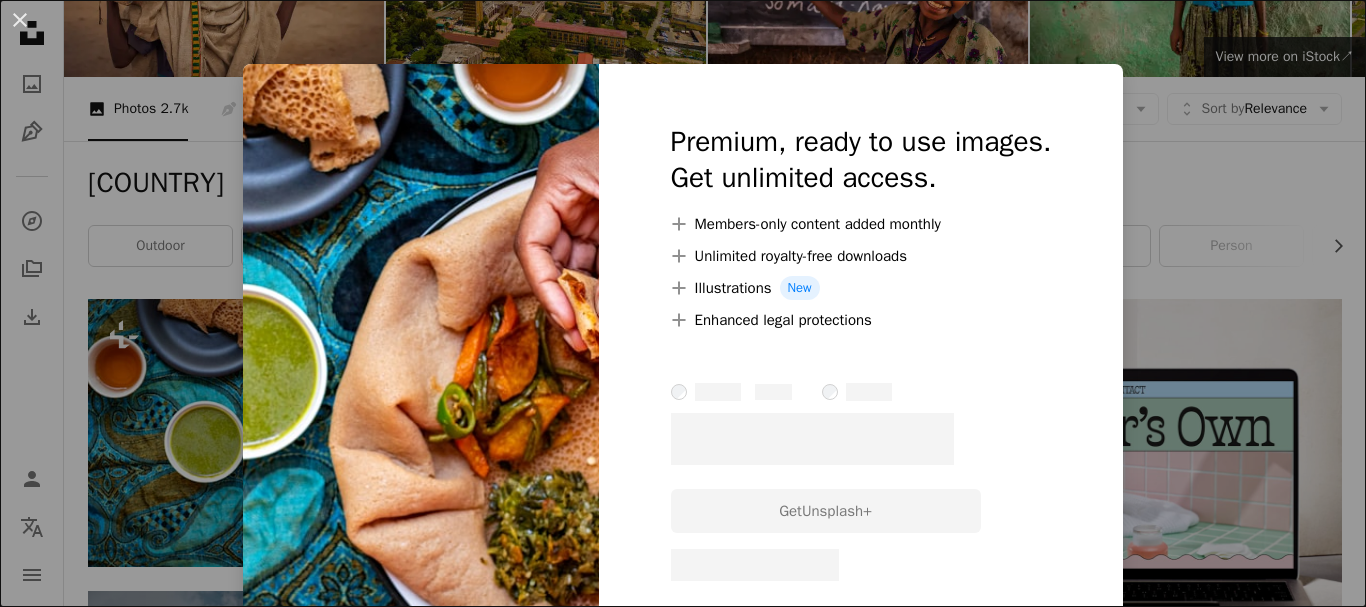 click on "Premium, ready to use images. Get unlimited access. A plus sign Members-only content added monthly A plus sign Unlimited royalty-free downloads A plus sign Illustrations  New A plus sign Enhanced legal protections – –––– – –––– – –––– – –––– ––––. Get  Unsplash+ –     –  –––– – ––– –––– –  –––– –– –     –  –––– – ––– –––– –  –––– ––" at bounding box center (861, 352) 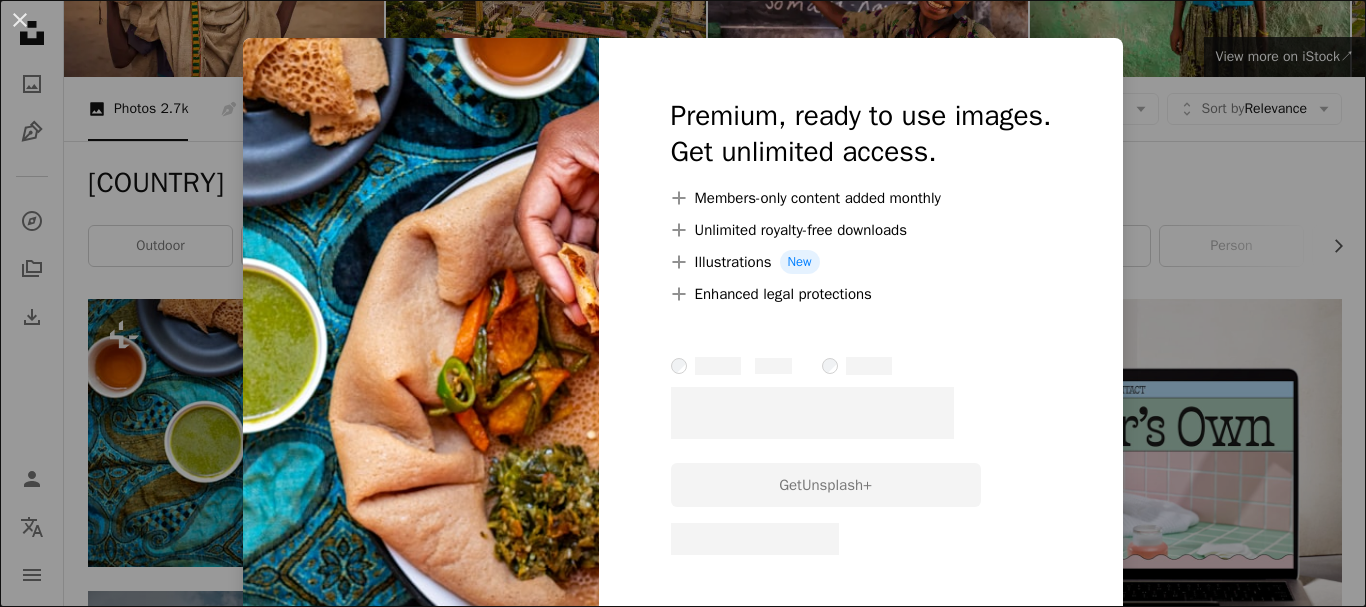 scroll, scrollTop: 33, scrollLeft: 0, axis: vertical 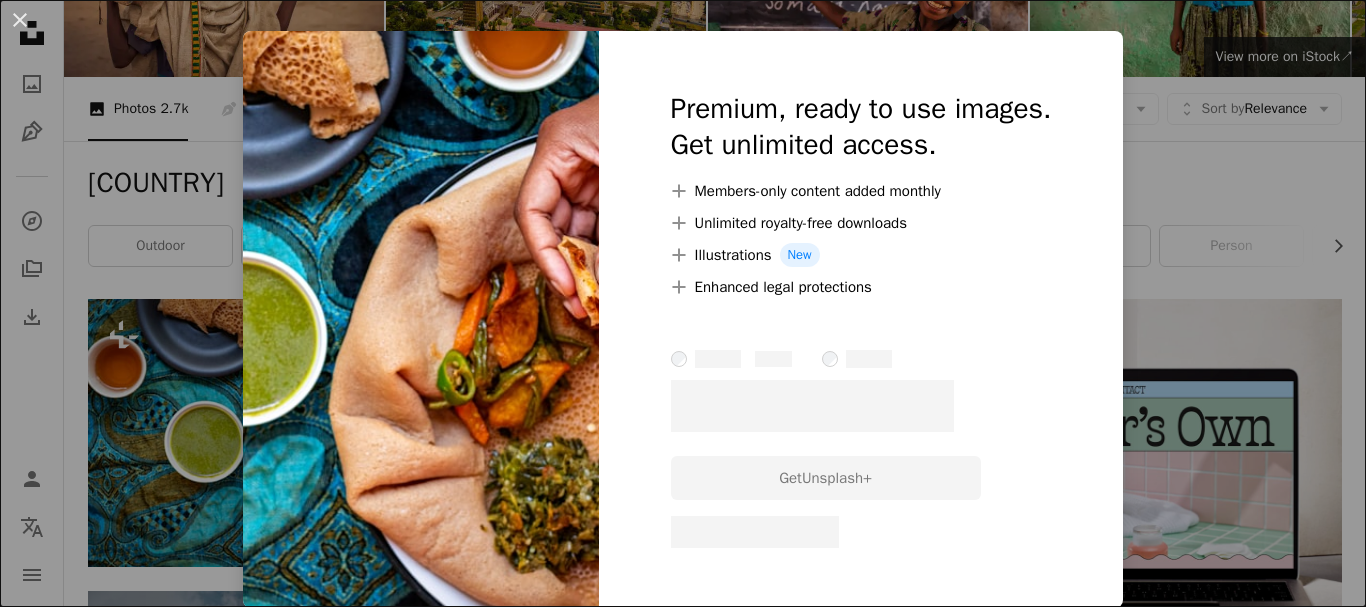 click on "– –––– ––––." at bounding box center (861, 406) 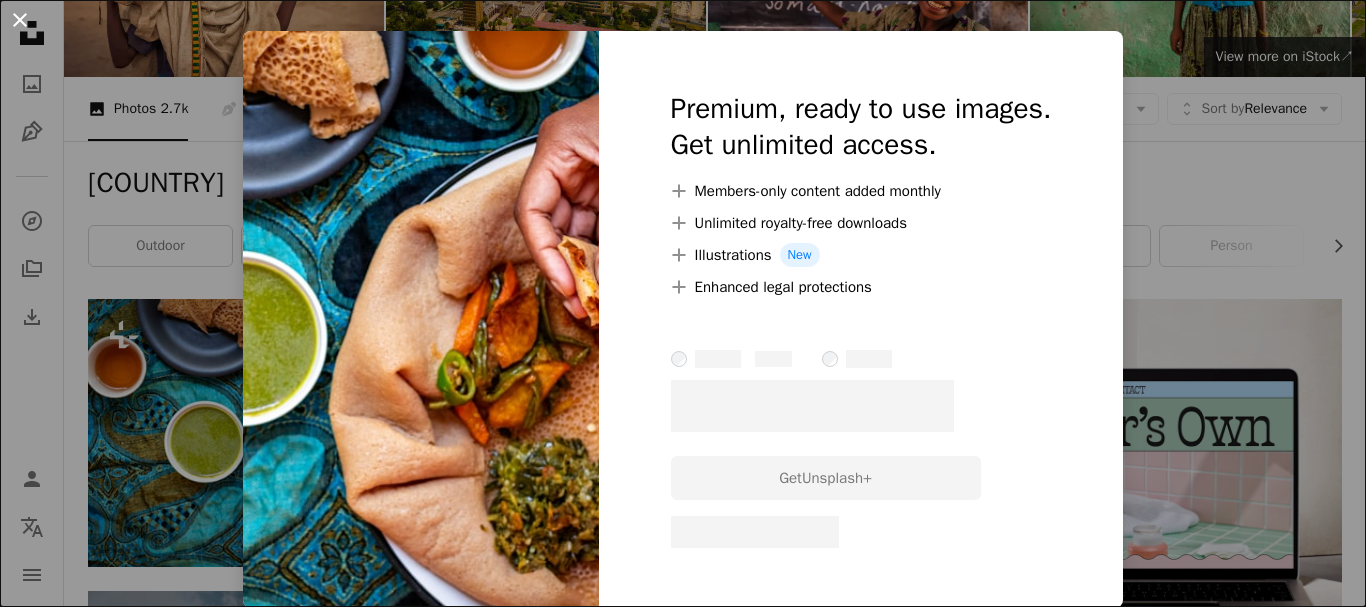 click on "An X shape" at bounding box center [20, 20] 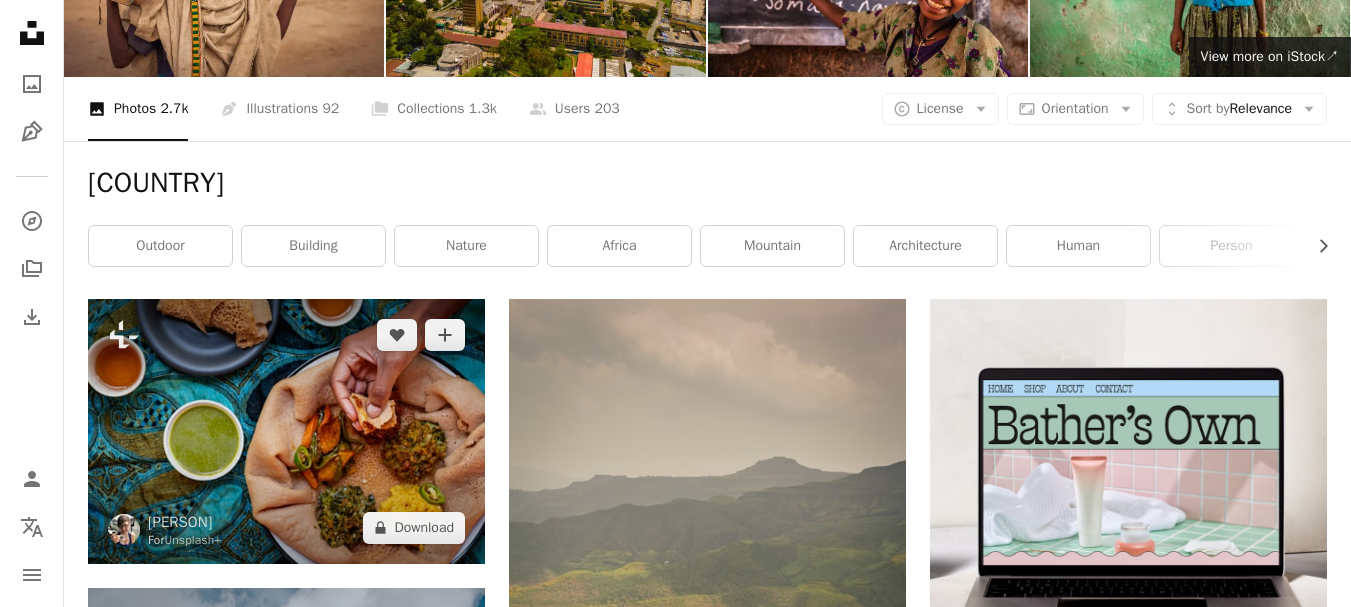 click at bounding box center [286, 431] 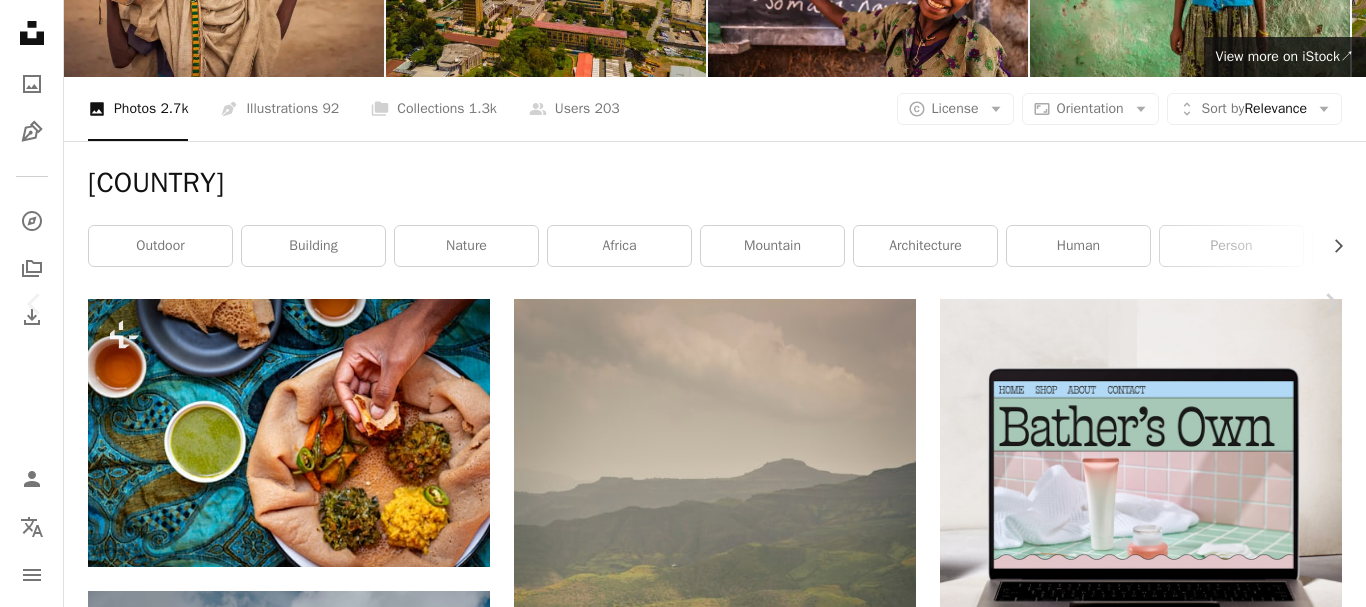 scroll, scrollTop: 100, scrollLeft: 0, axis: vertical 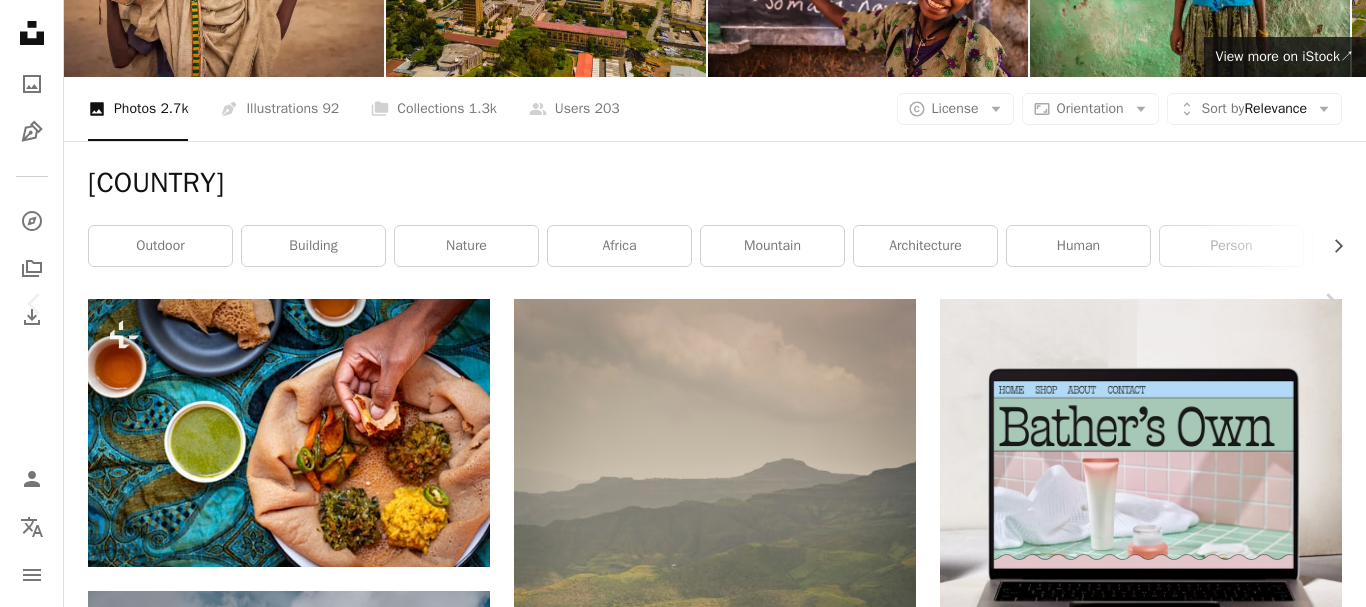 click on "An X shape Premium, ready to use images. Get unlimited access. A plus sign Members-only content added monthly A plus sign Unlimited royalty-free downloads A plus sign Illustrations  New A plus sign Enhanced legal protections – –––– – –––– – –––– – –––– ––––. Get  Unsplash+ –     –  –––– – ––– –––– –  –––– –– –     –  –––– – ––– –––– –  –––– ––" at bounding box center (683, 4603) 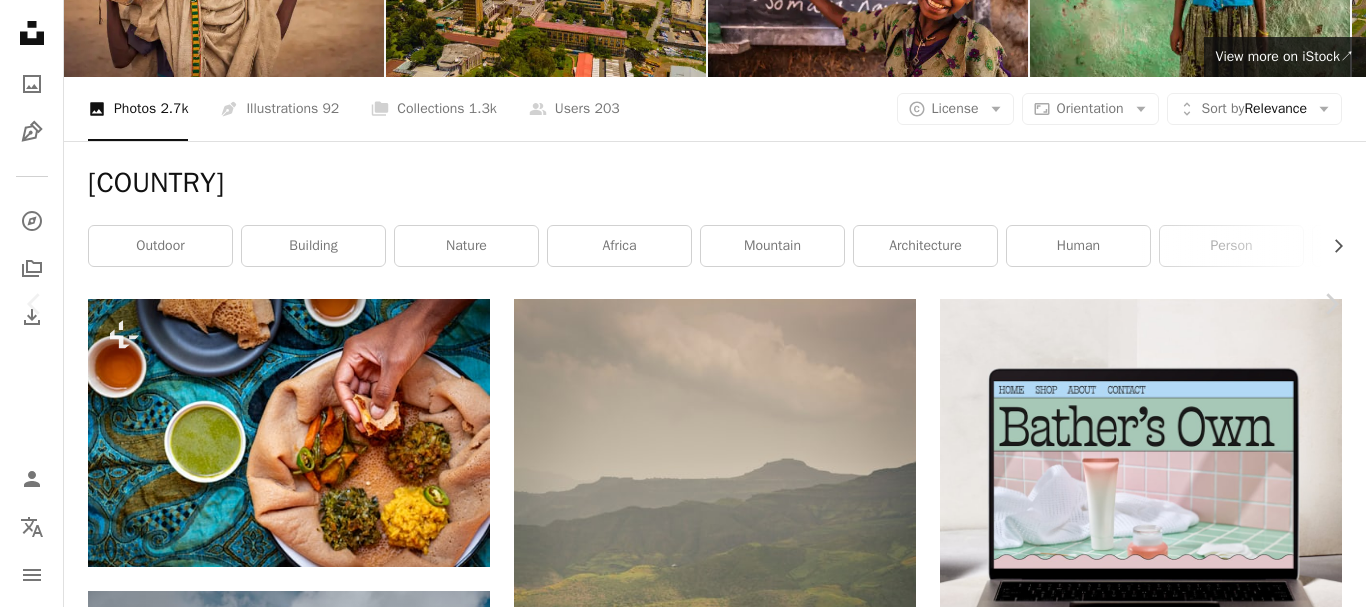 click on "An X shape" at bounding box center (20, 20) 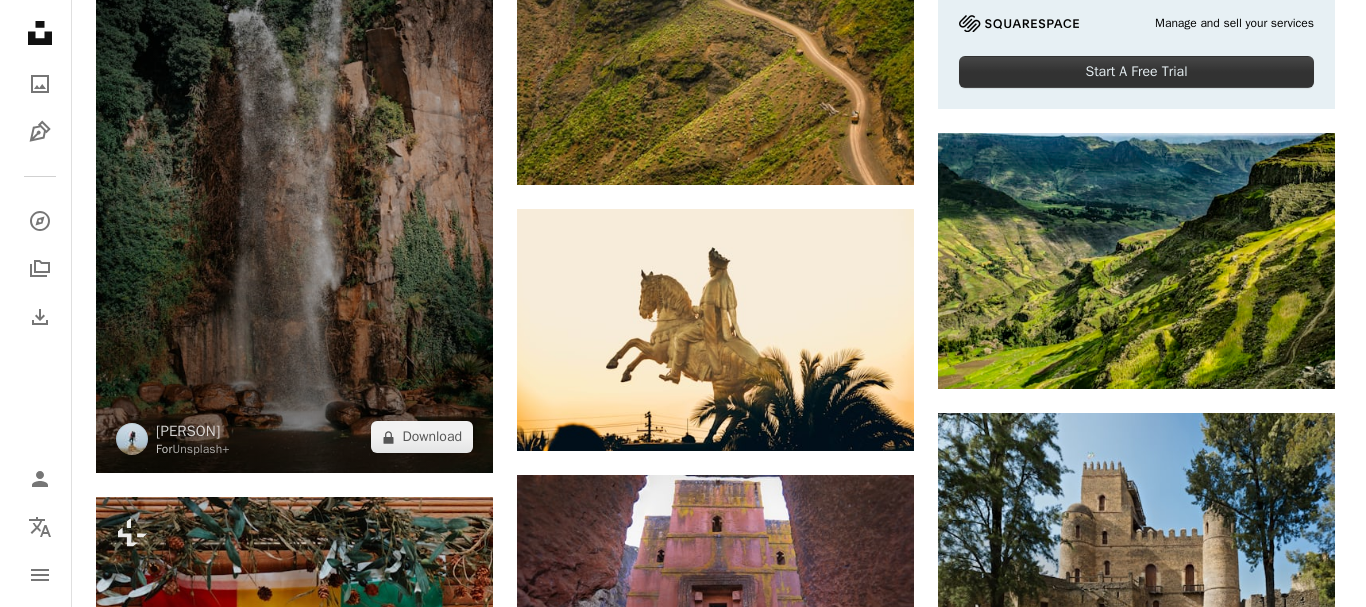 scroll, scrollTop: 800, scrollLeft: 0, axis: vertical 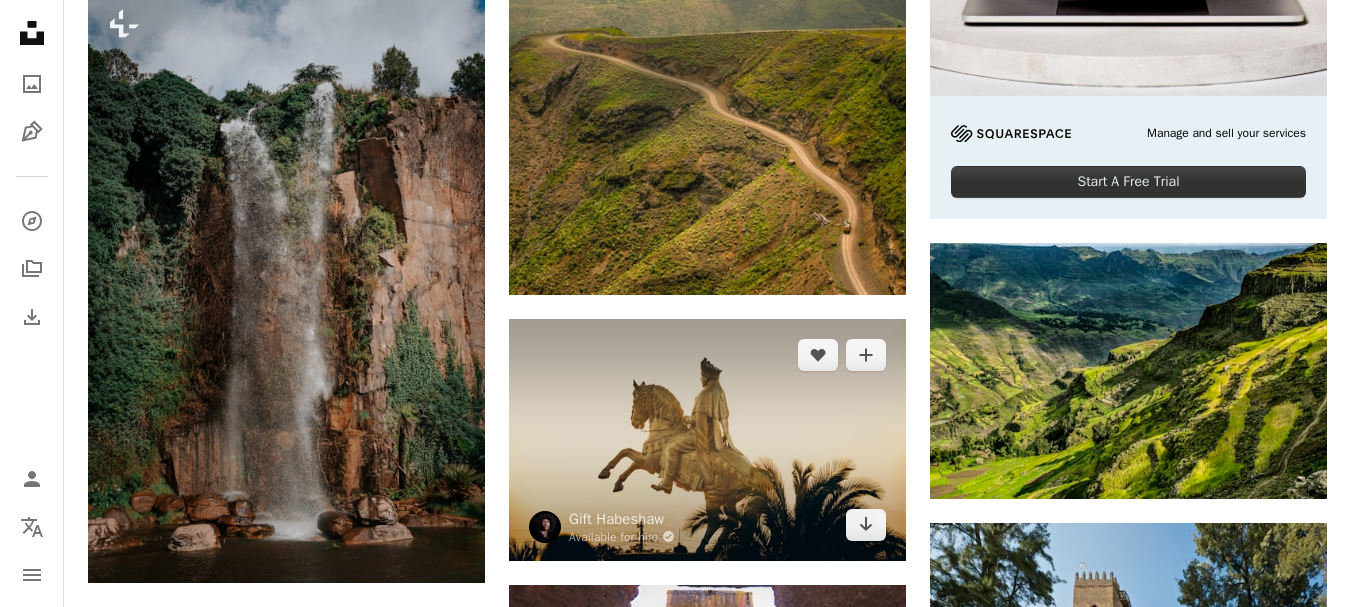 click at bounding box center [707, 440] 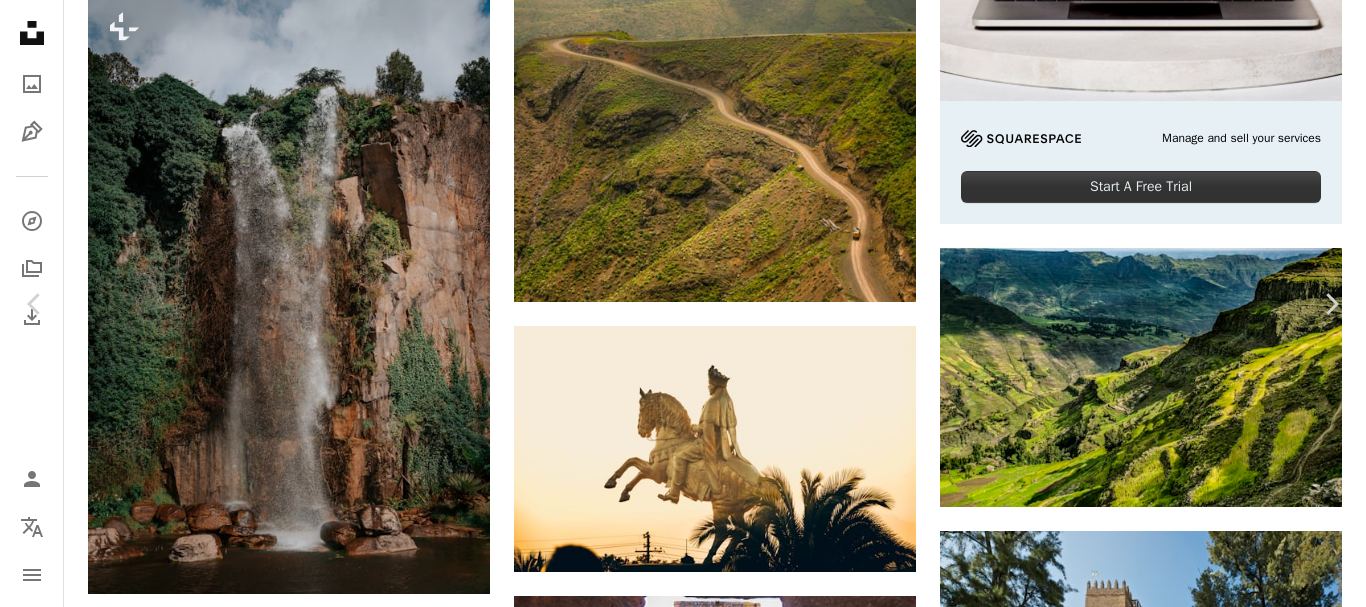 scroll, scrollTop: 0, scrollLeft: 0, axis: both 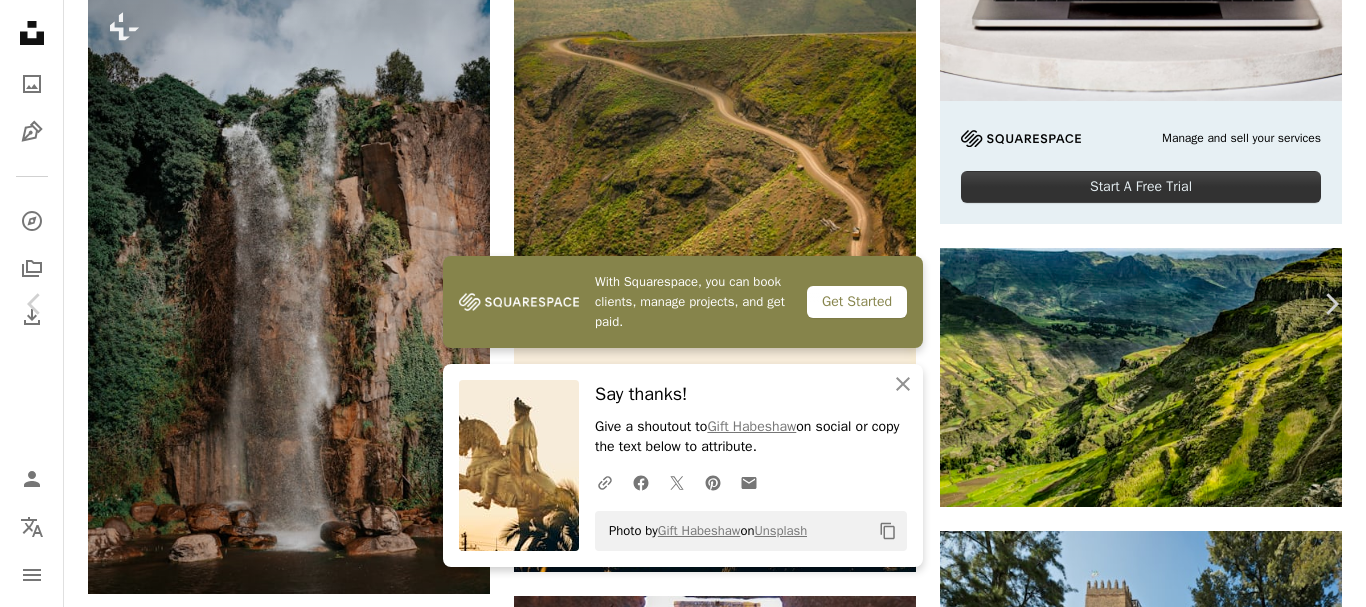 click on "An X shape" at bounding box center [20, 20] 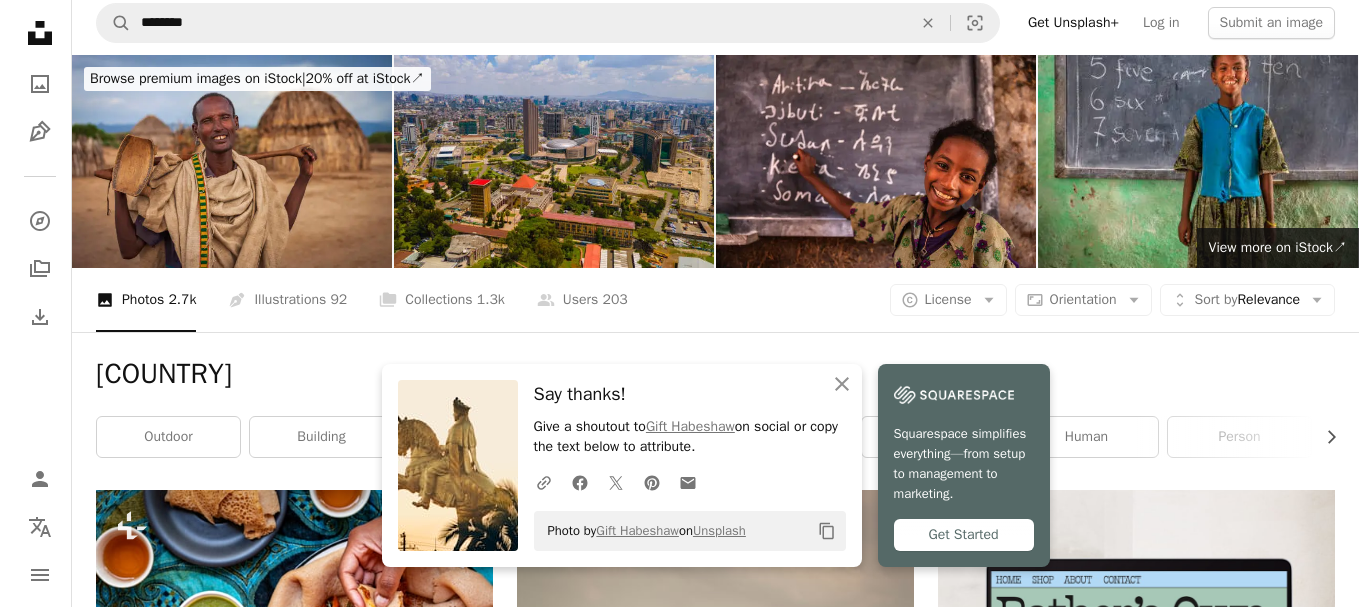 scroll, scrollTop: 0, scrollLeft: 0, axis: both 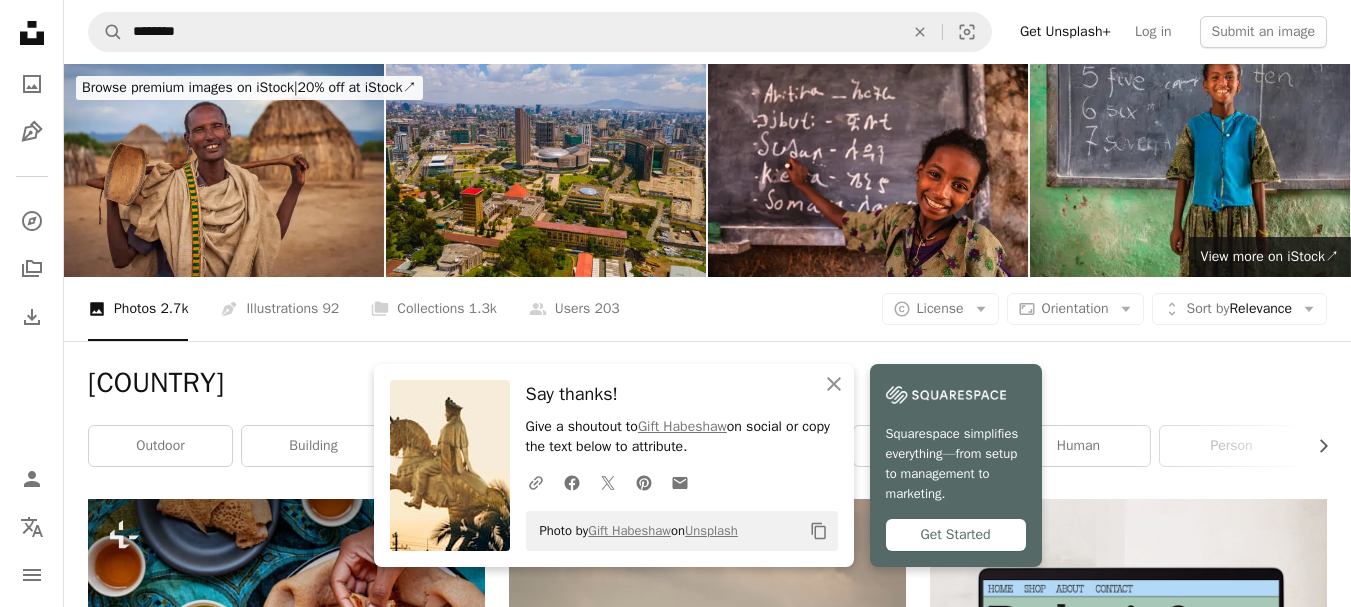 click at bounding box center (286, 631) 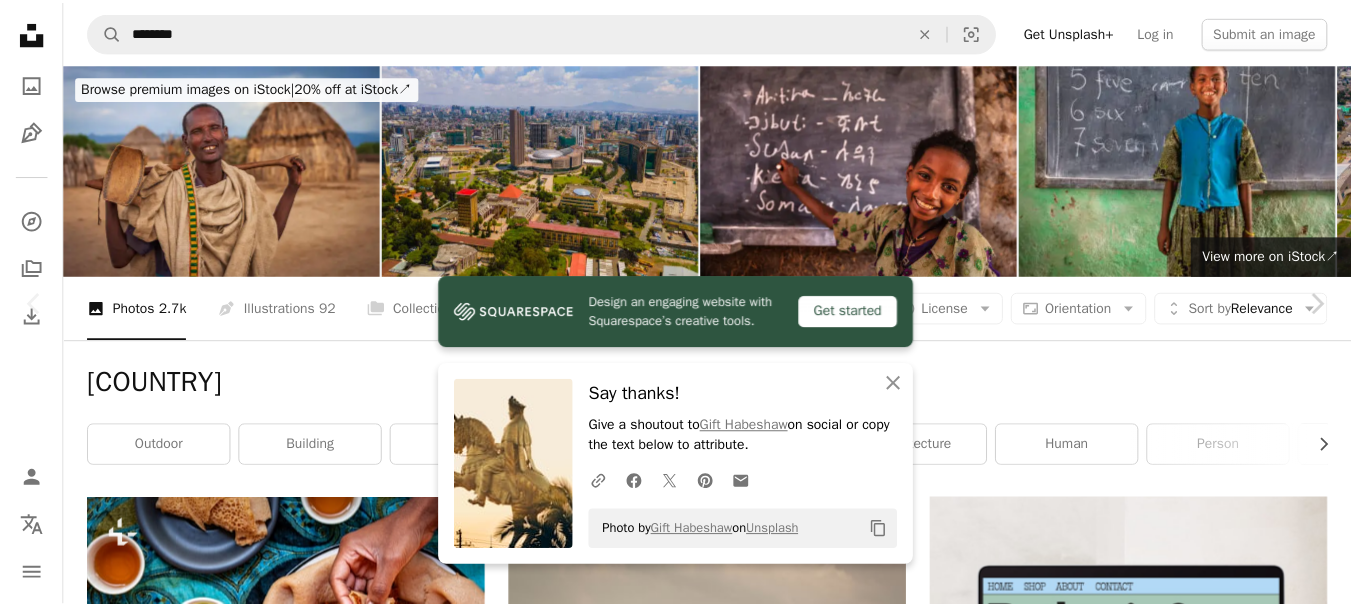 scroll, scrollTop: 2000, scrollLeft: 0, axis: vertical 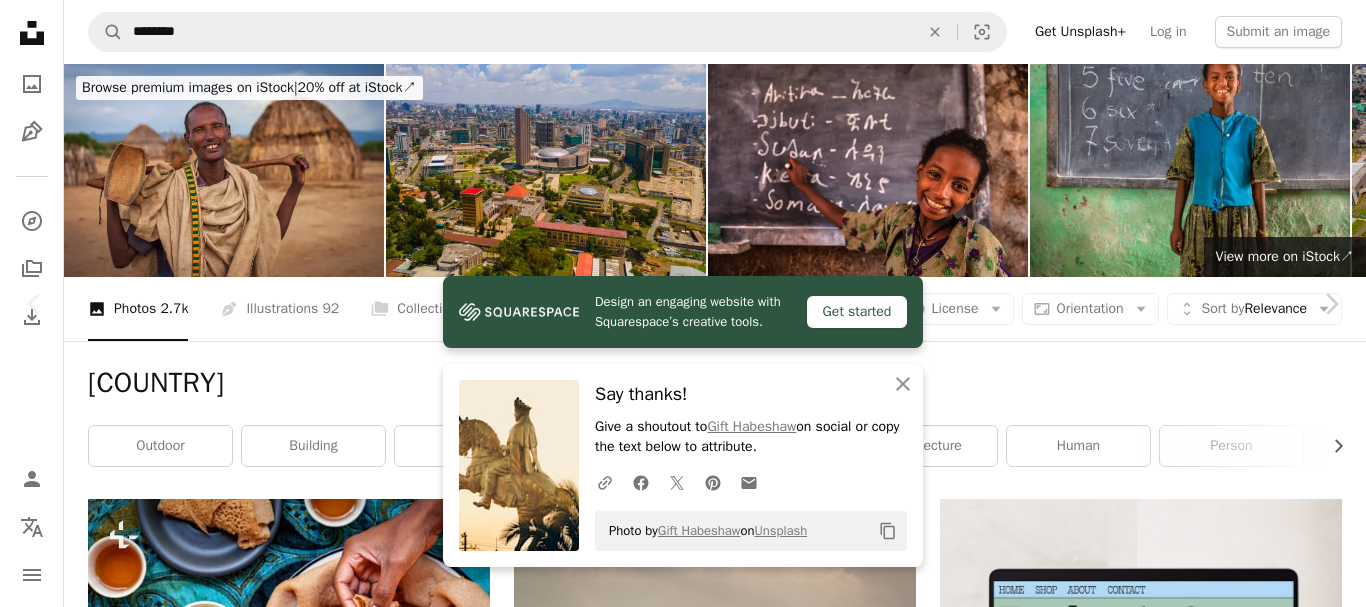 click on "An X shape" at bounding box center [20, 20] 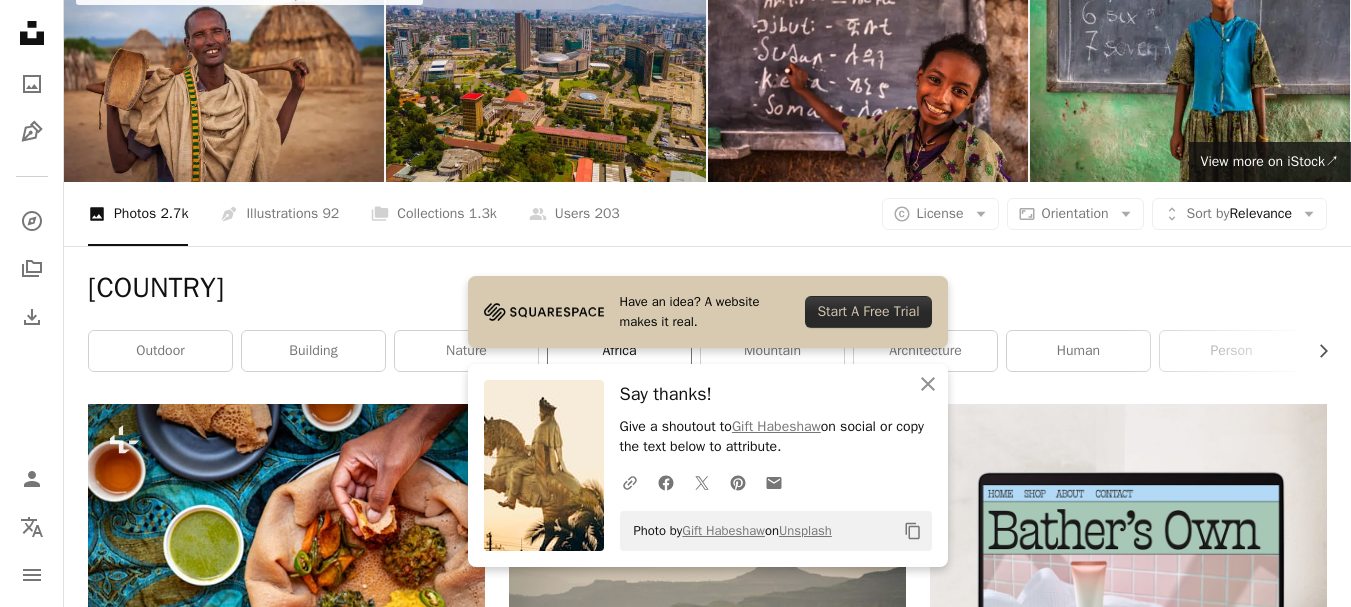 scroll, scrollTop: 200, scrollLeft: 0, axis: vertical 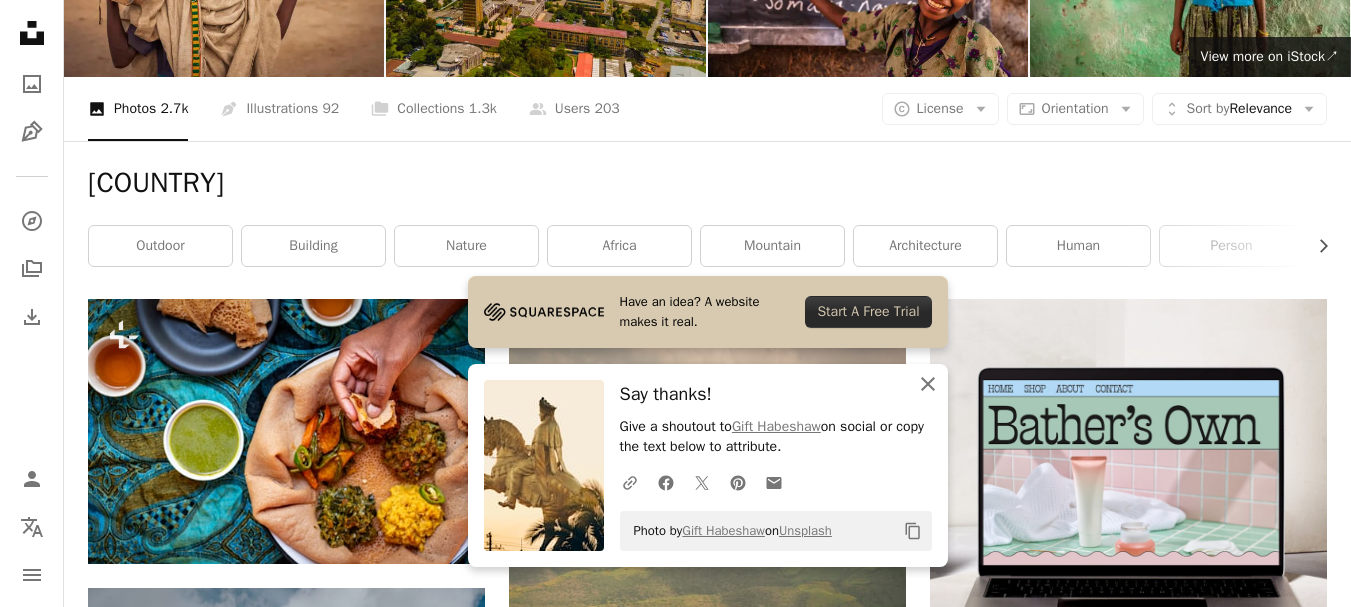 click on "An X shape" 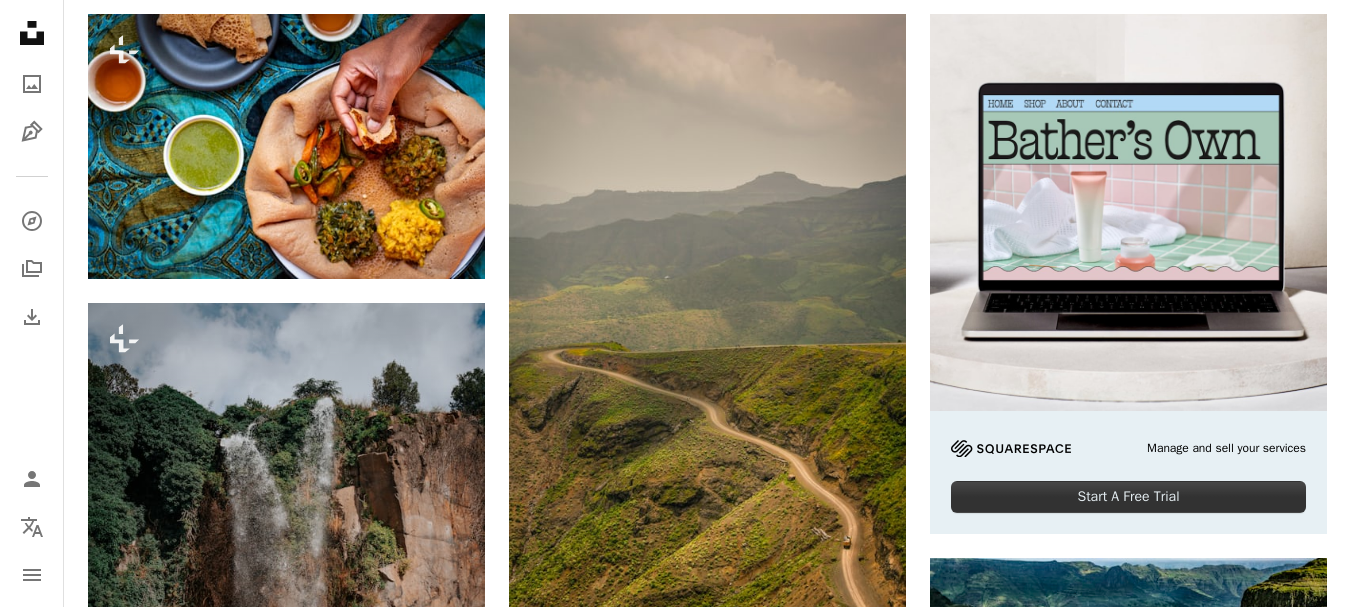 scroll, scrollTop: 500, scrollLeft: 0, axis: vertical 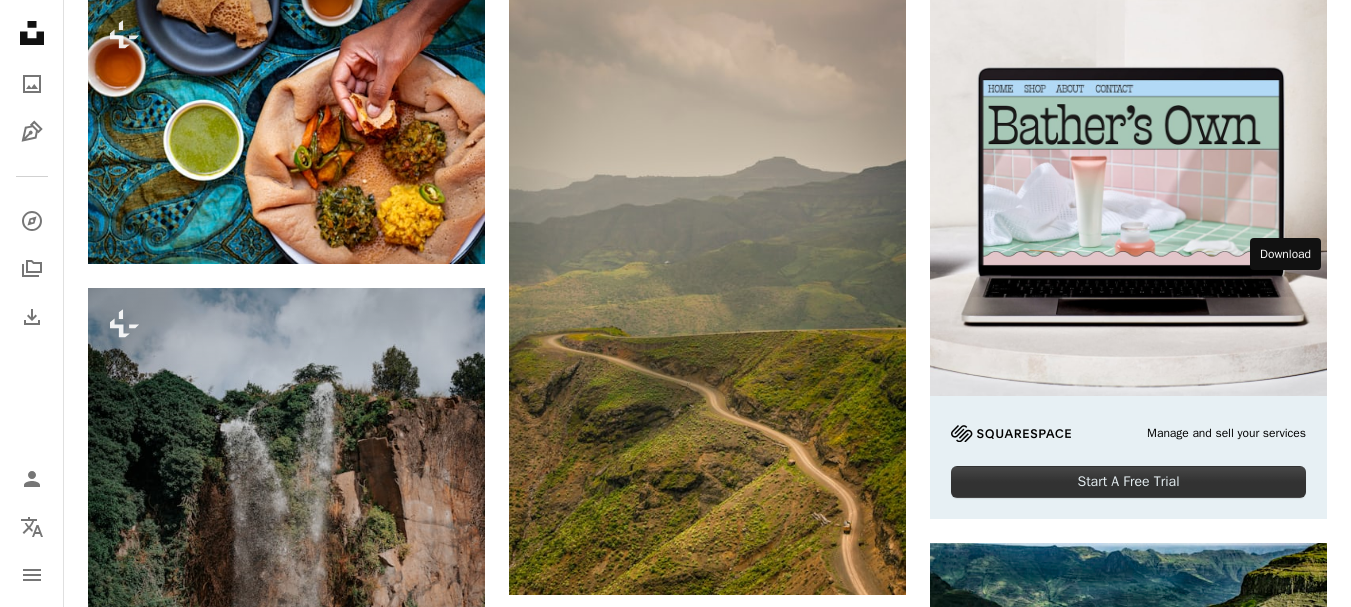 click on "Arrow pointing down" 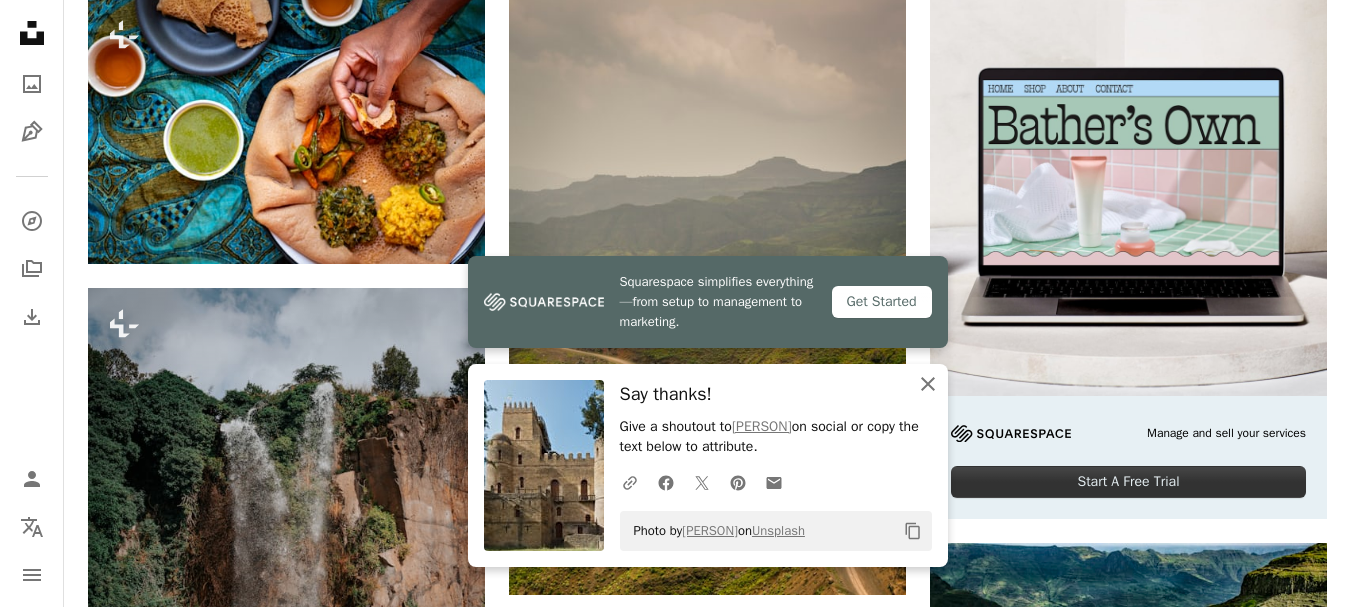 click on "An X shape" 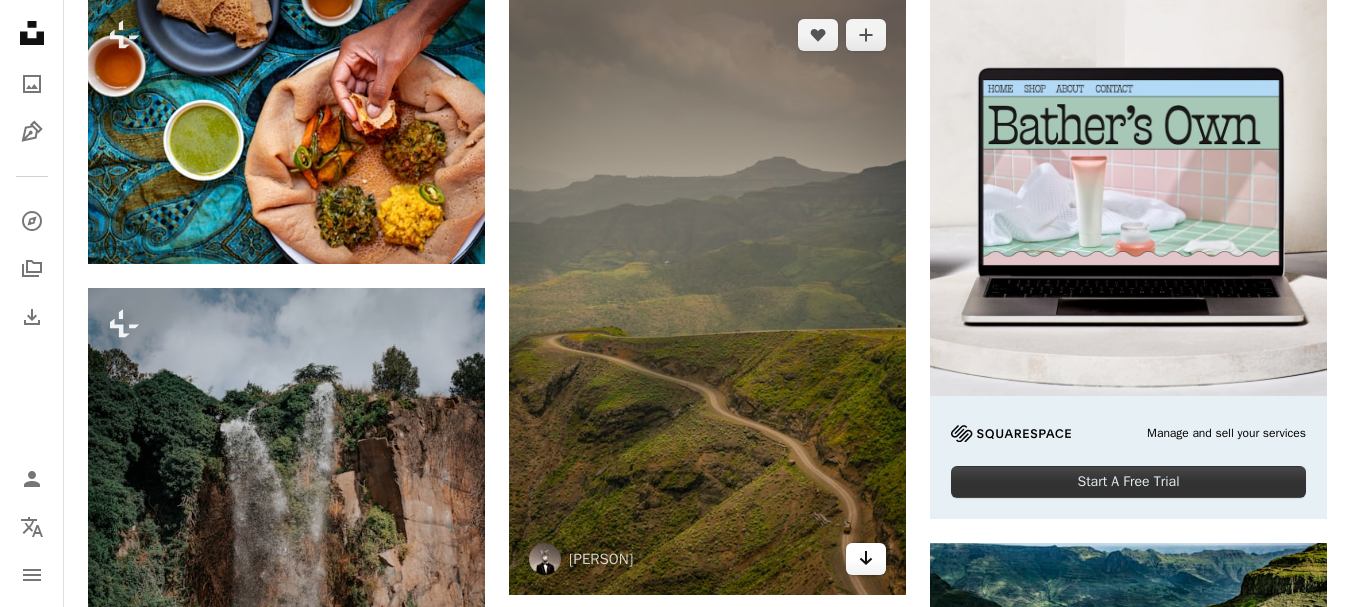 click on "Arrow pointing down" 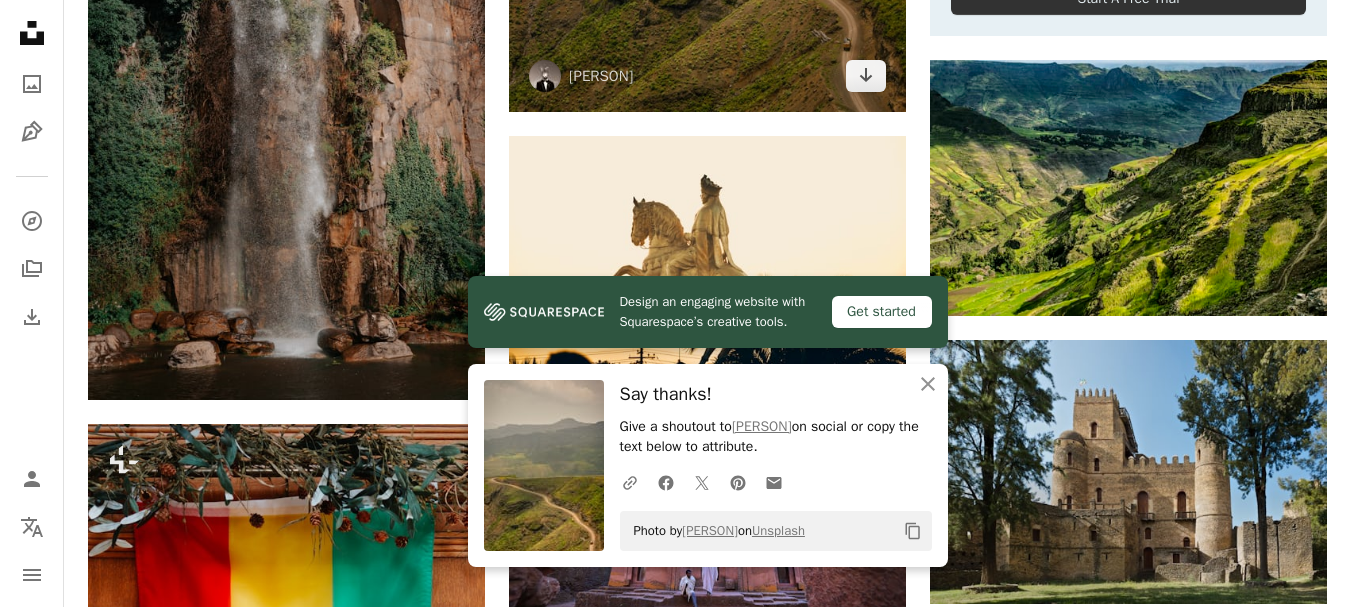 scroll, scrollTop: 1000, scrollLeft: 0, axis: vertical 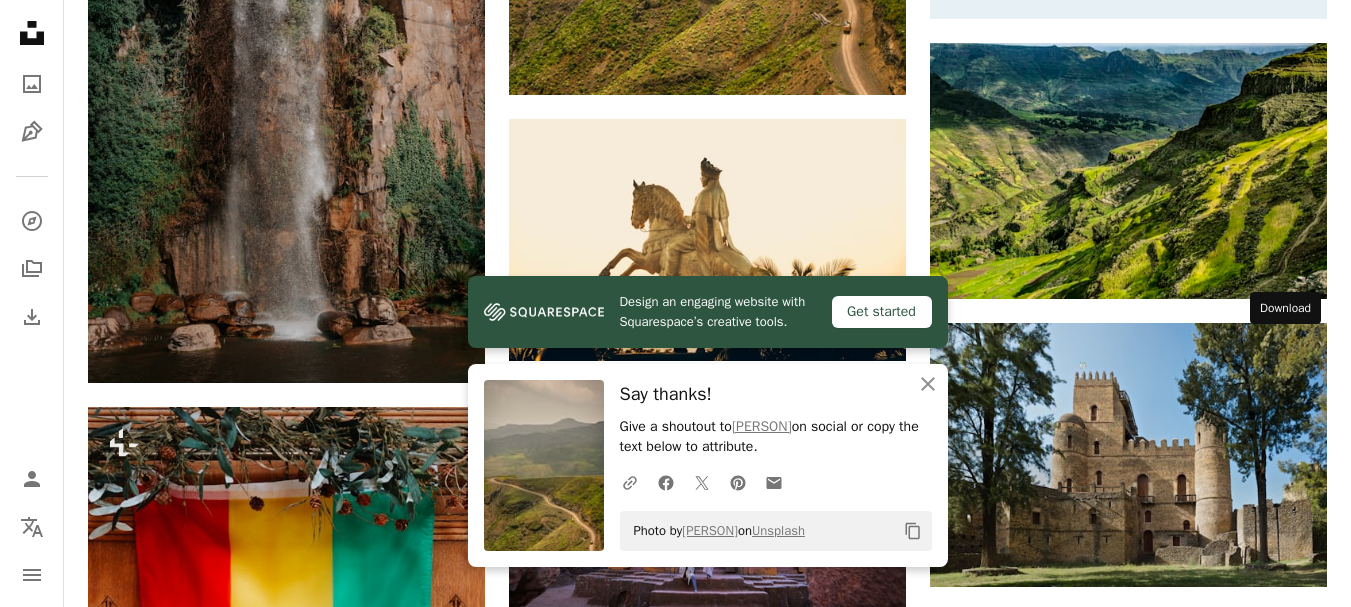 click on "Arrow pointing down" at bounding box center (1287, 1105) 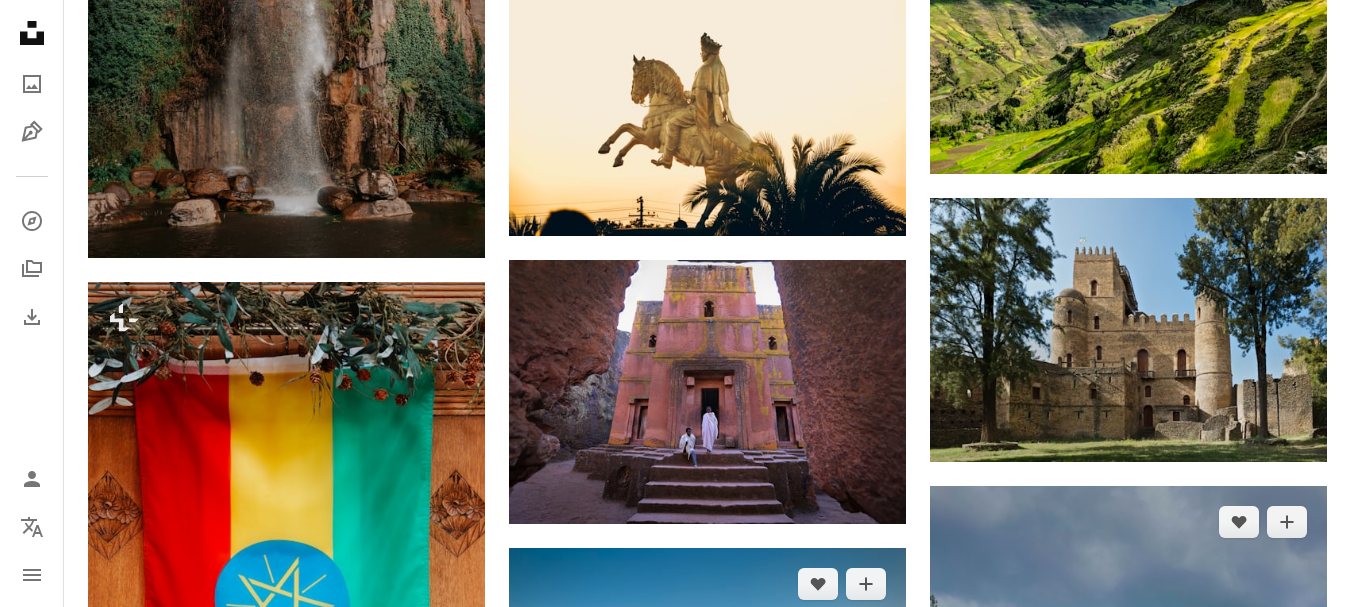 scroll, scrollTop: 1100, scrollLeft: 0, axis: vertical 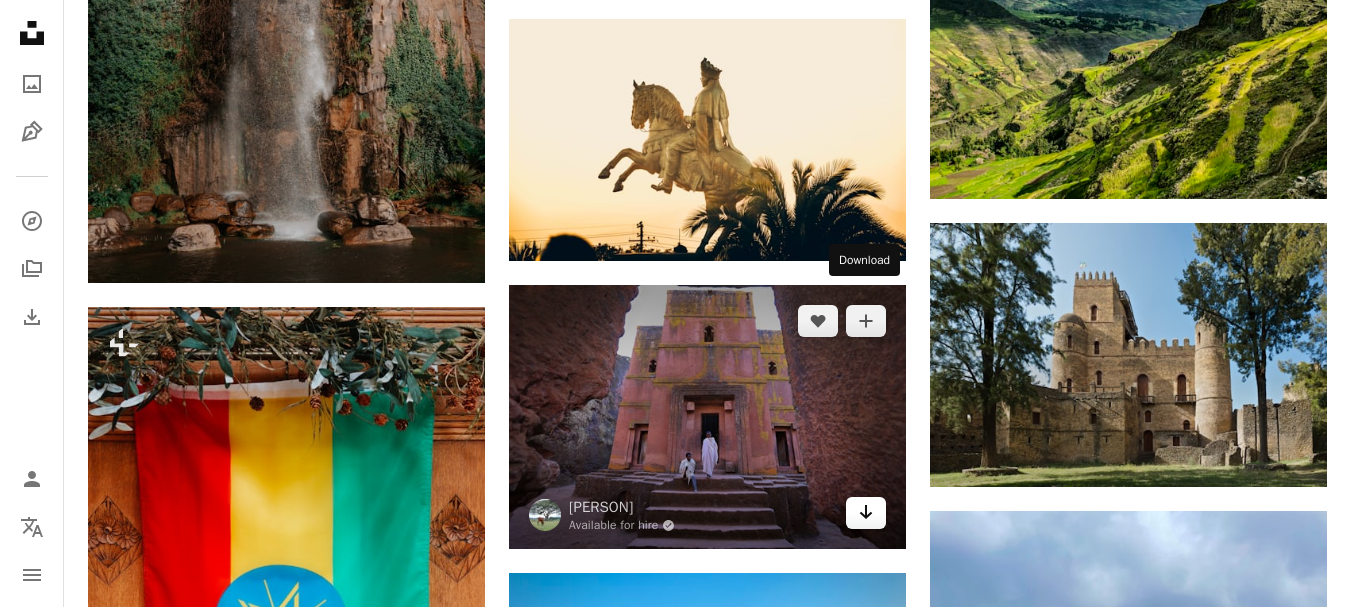 click 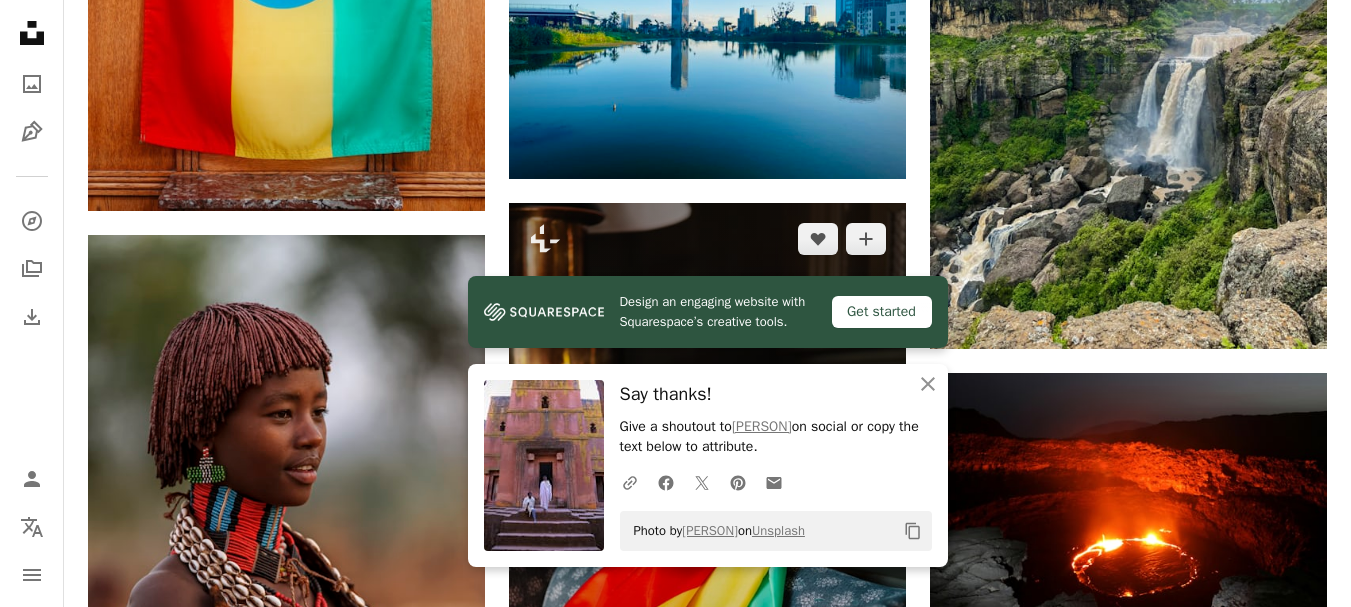 scroll, scrollTop: 1800, scrollLeft: 0, axis: vertical 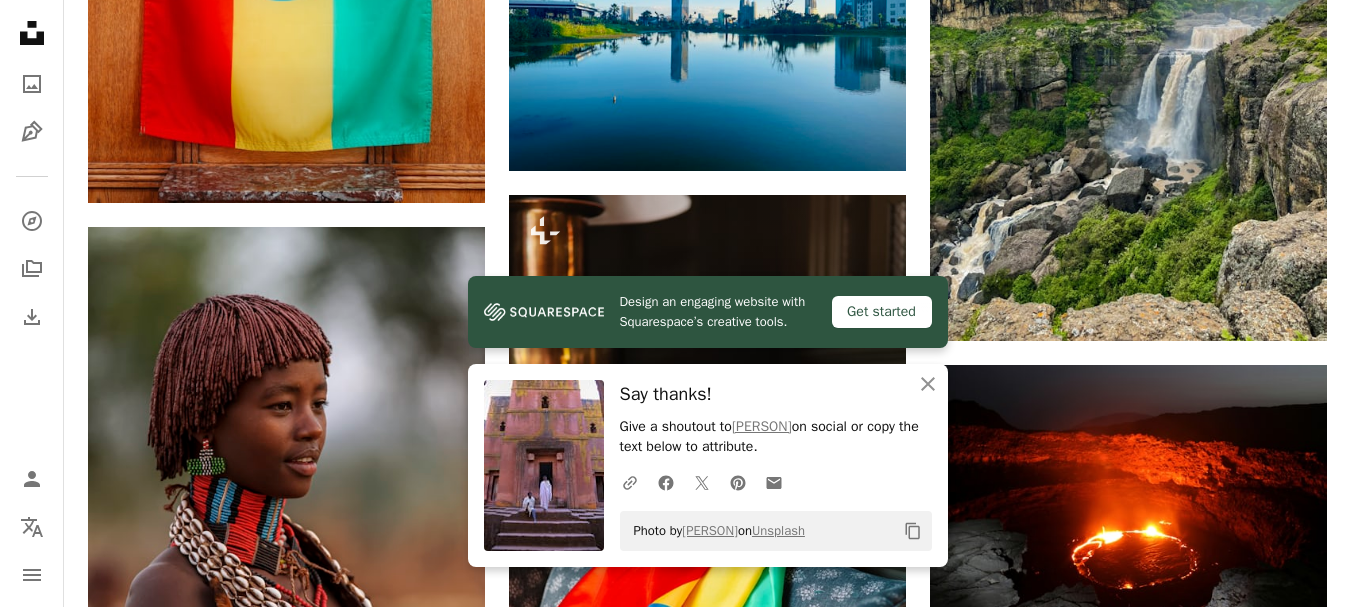 click 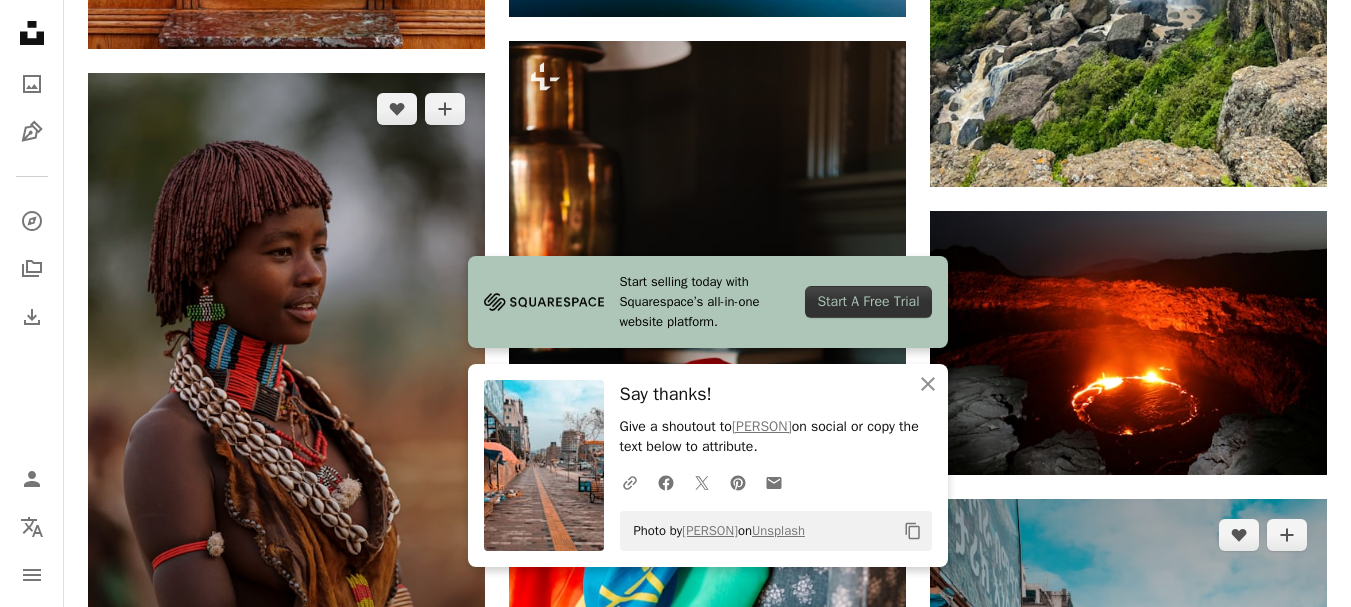 scroll, scrollTop: 2000, scrollLeft: 0, axis: vertical 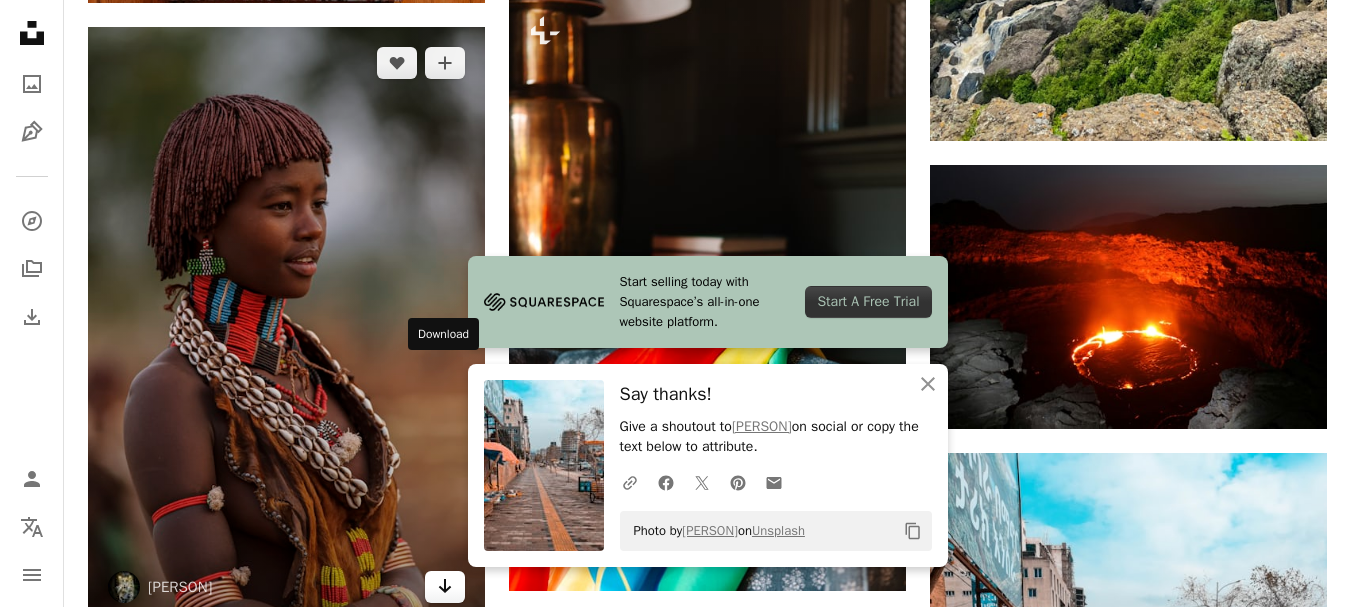 click on "Arrow pointing down" 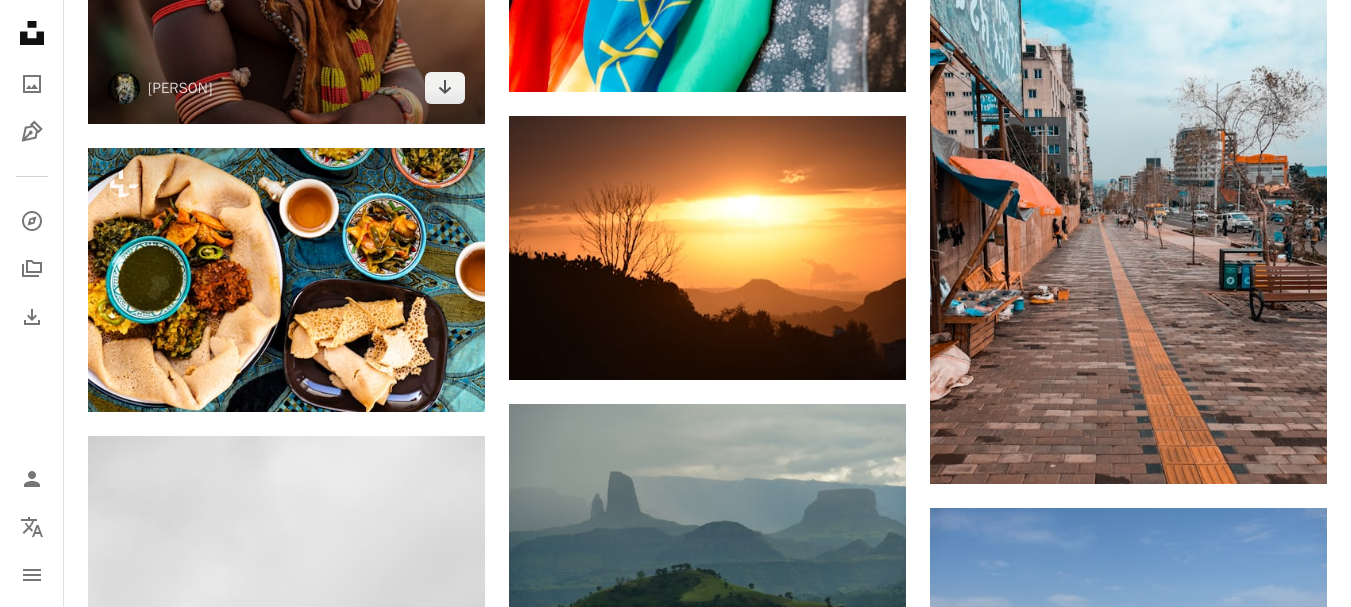 scroll, scrollTop: 2500, scrollLeft: 0, axis: vertical 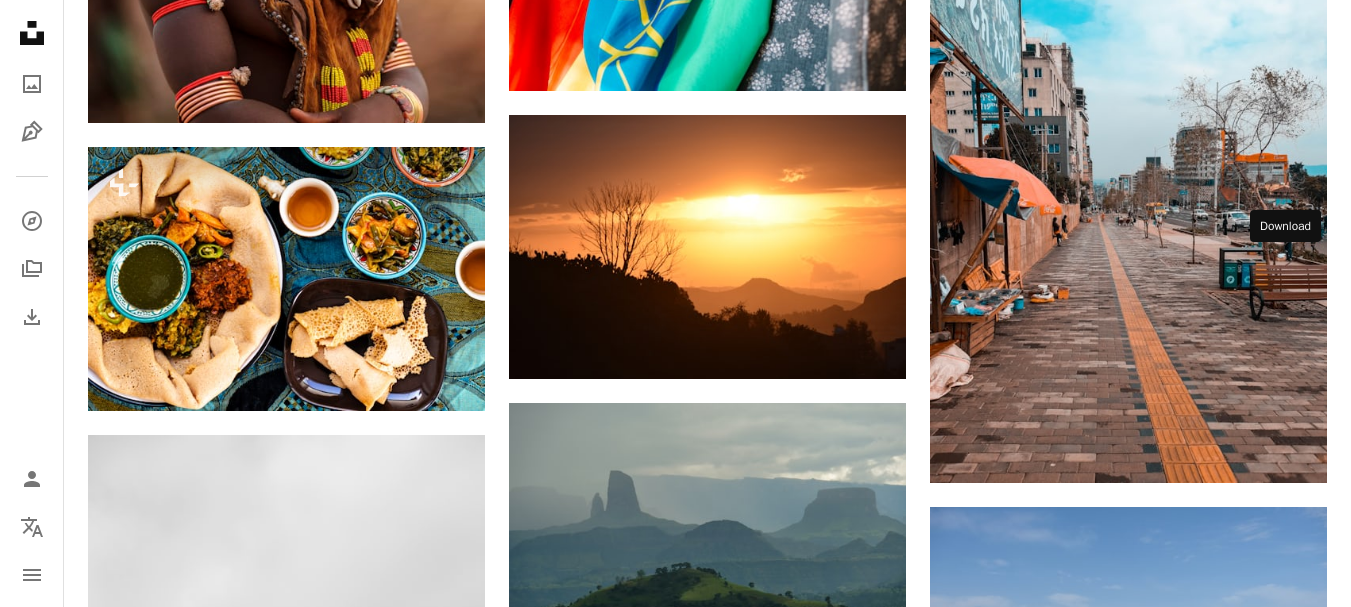 click on "Arrow pointing down" 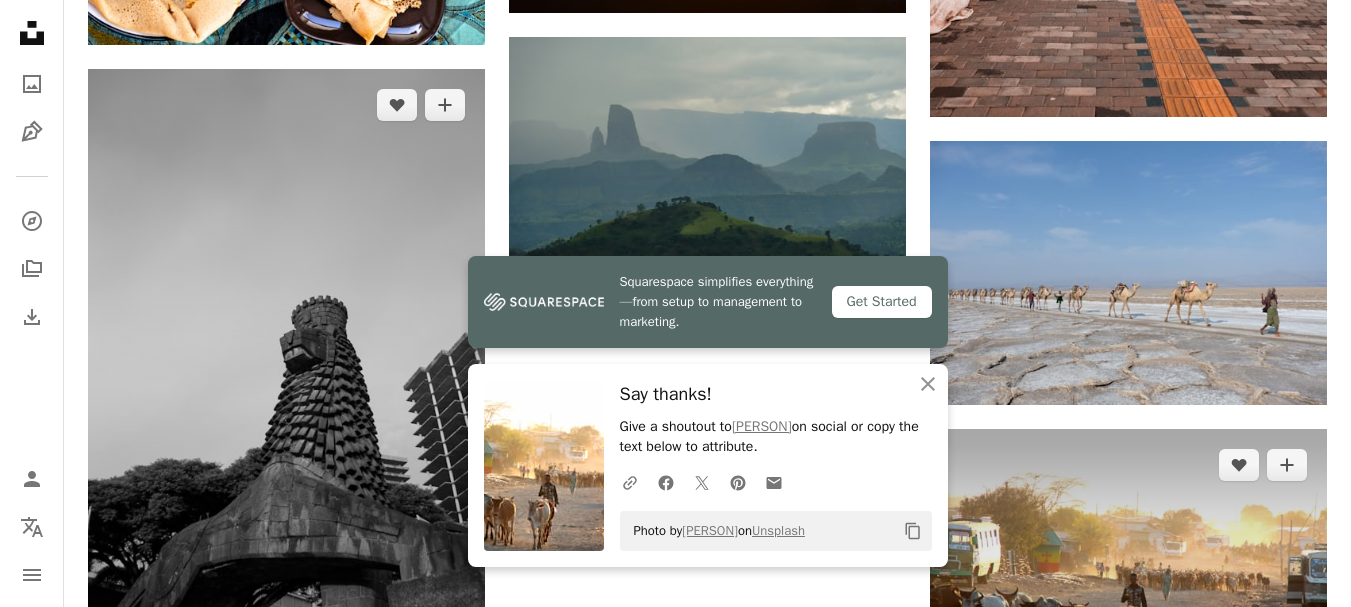 scroll, scrollTop: 2900, scrollLeft: 0, axis: vertical 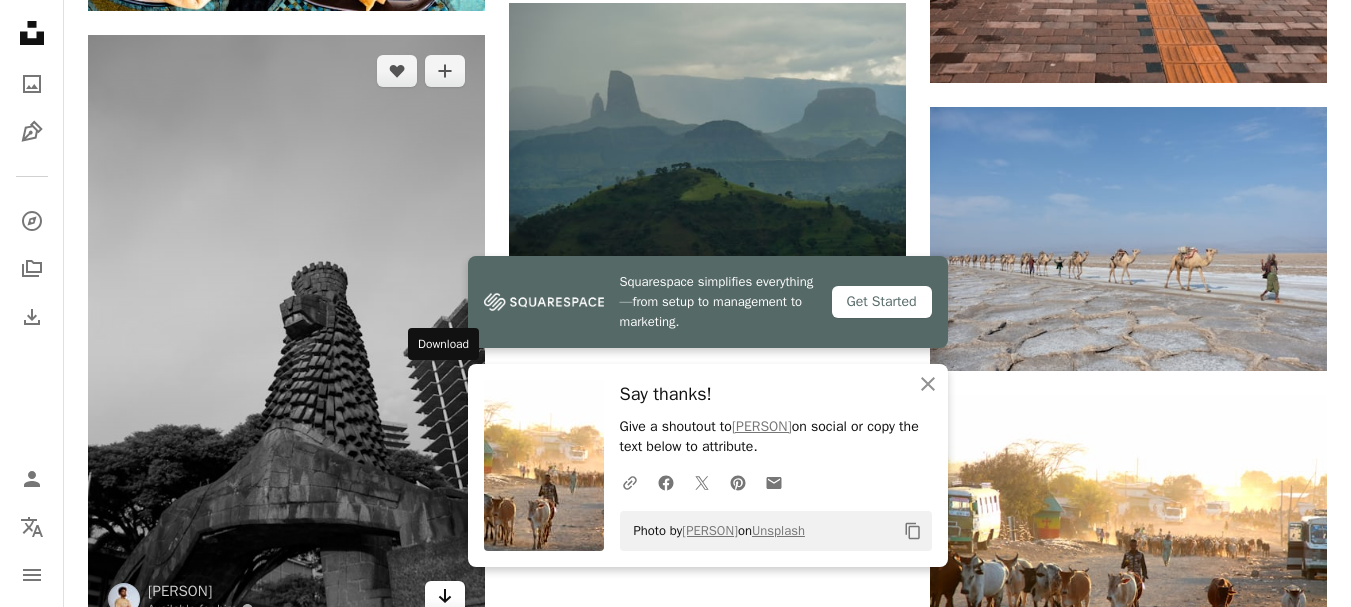 click on "Arrow pointing down" 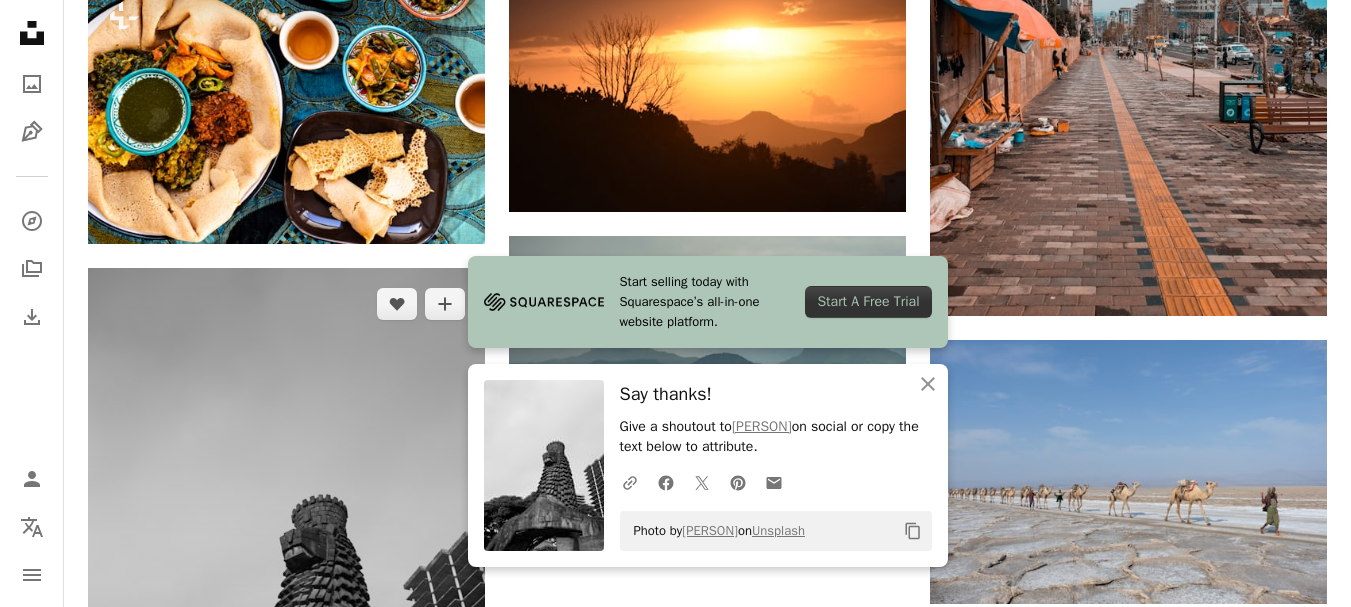 scroll, scrollTop: 2700, scrollLeft: 0, axis: vertical 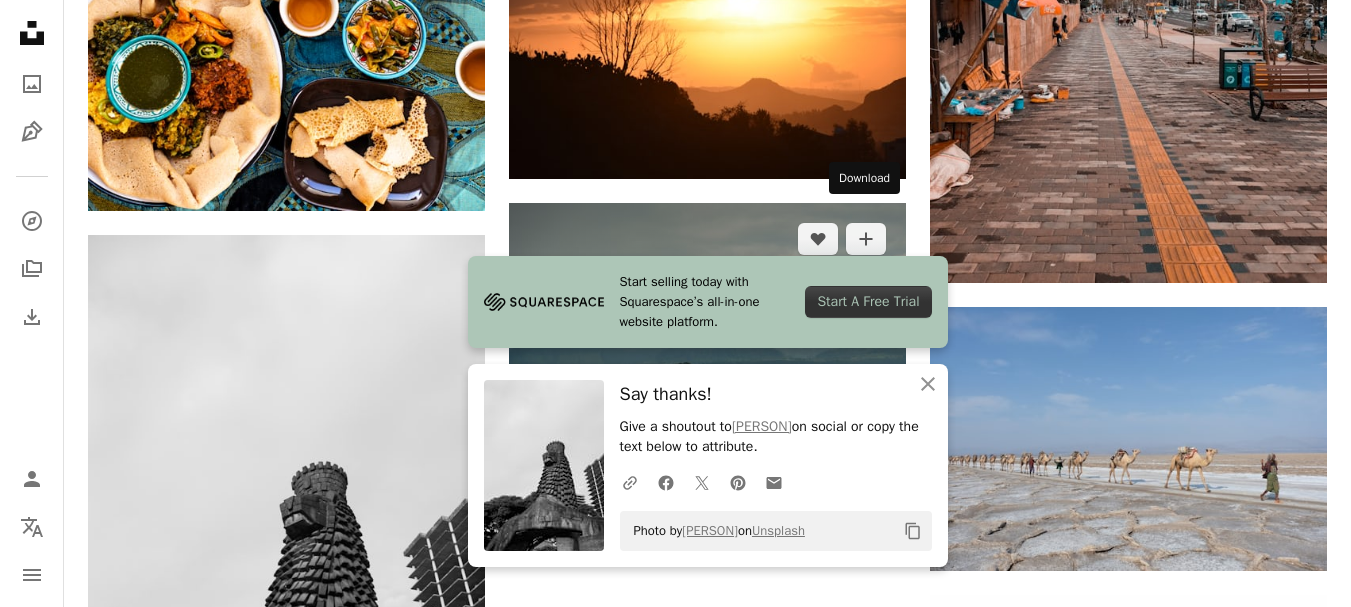 click on "Arrow pointing down" 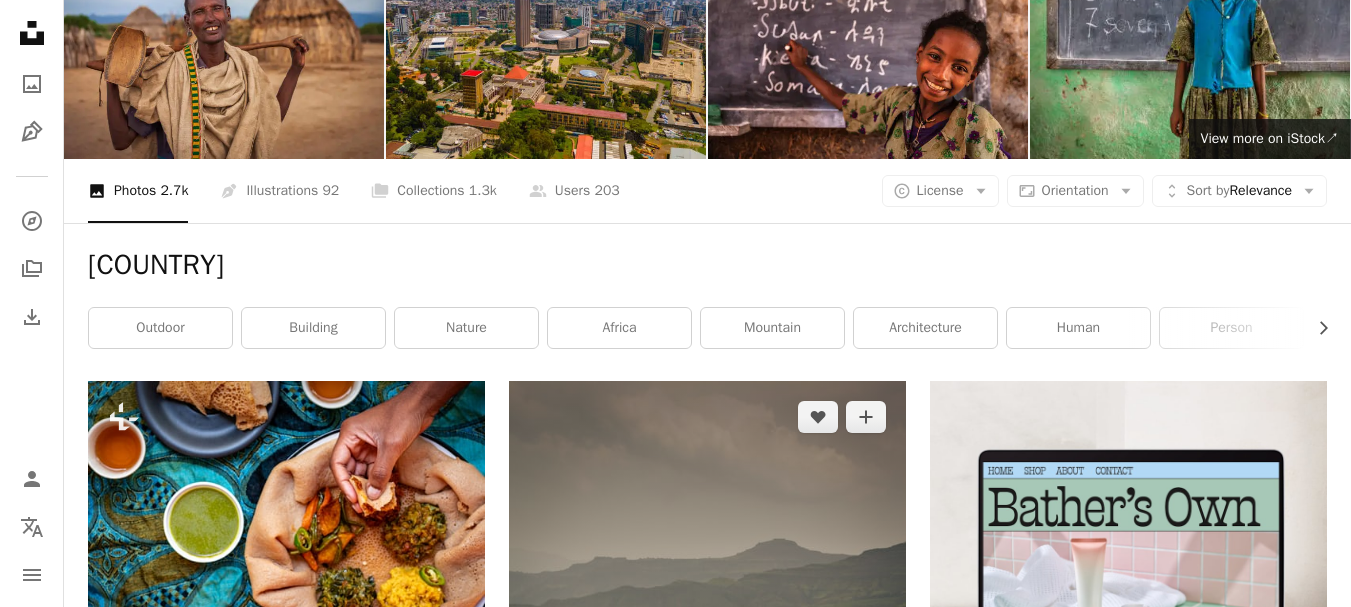 scroll, scrollTop: 0, scrollLeft: 0, axis: both 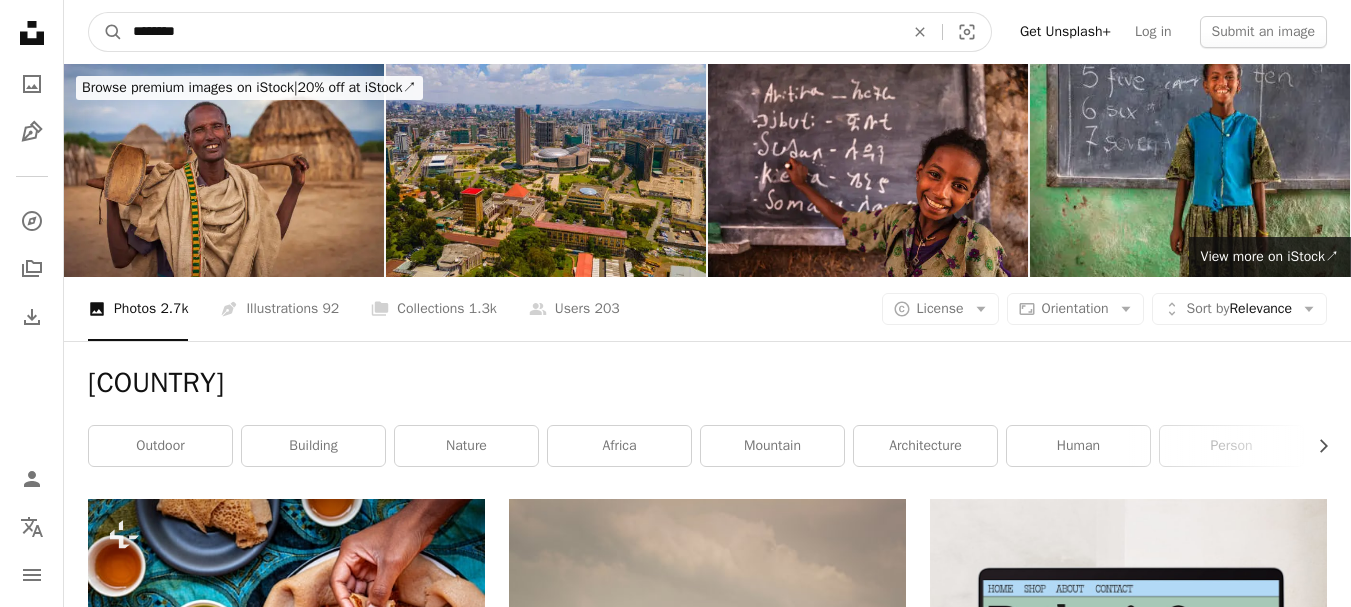 click on "********" at bounding box center (510, 32) 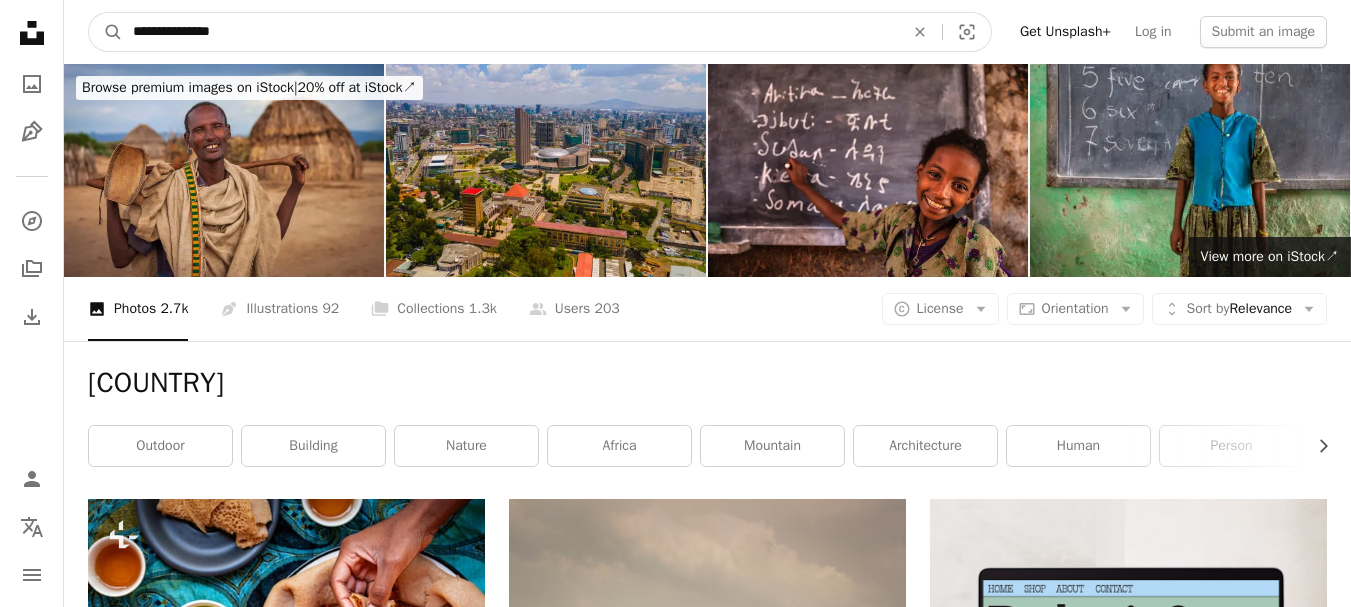 type on "**********" 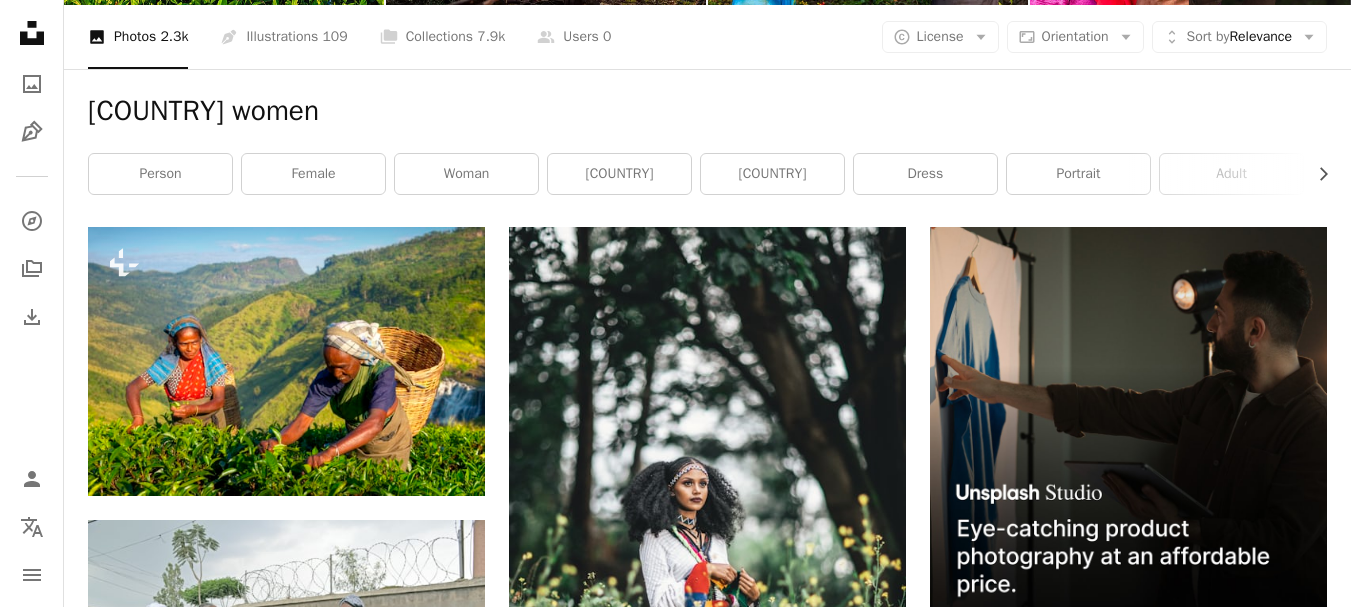 scroll, scrollTop: 300, scrollLeft: 0, axis: vertical 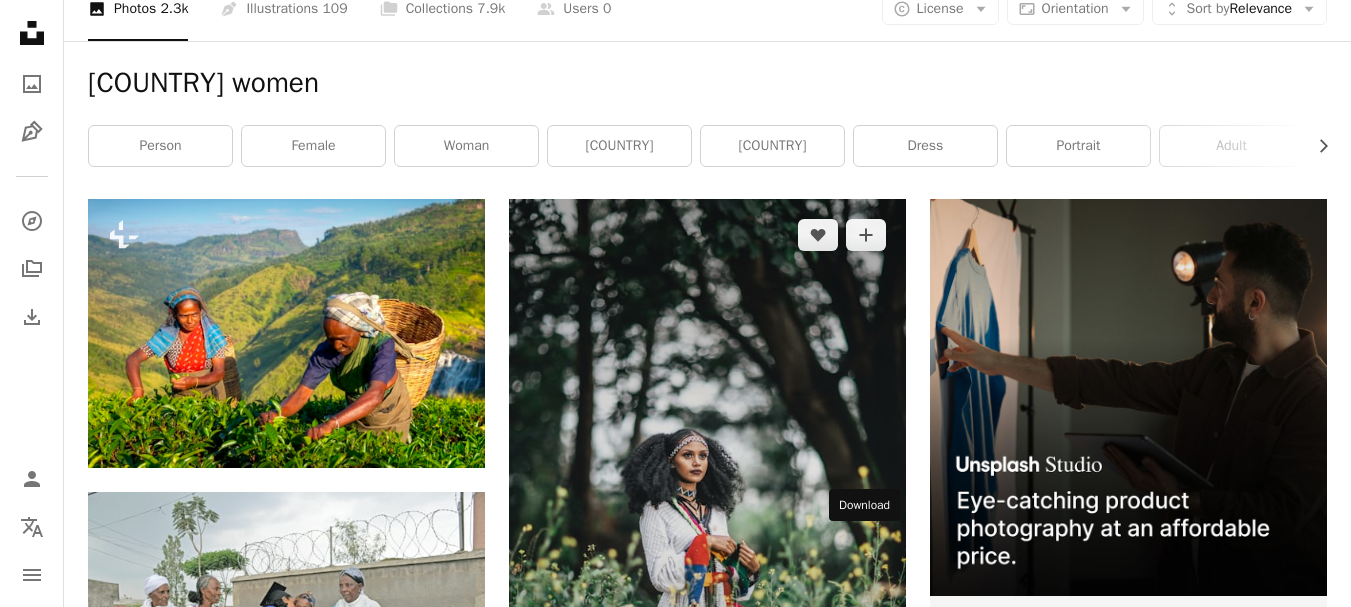 click 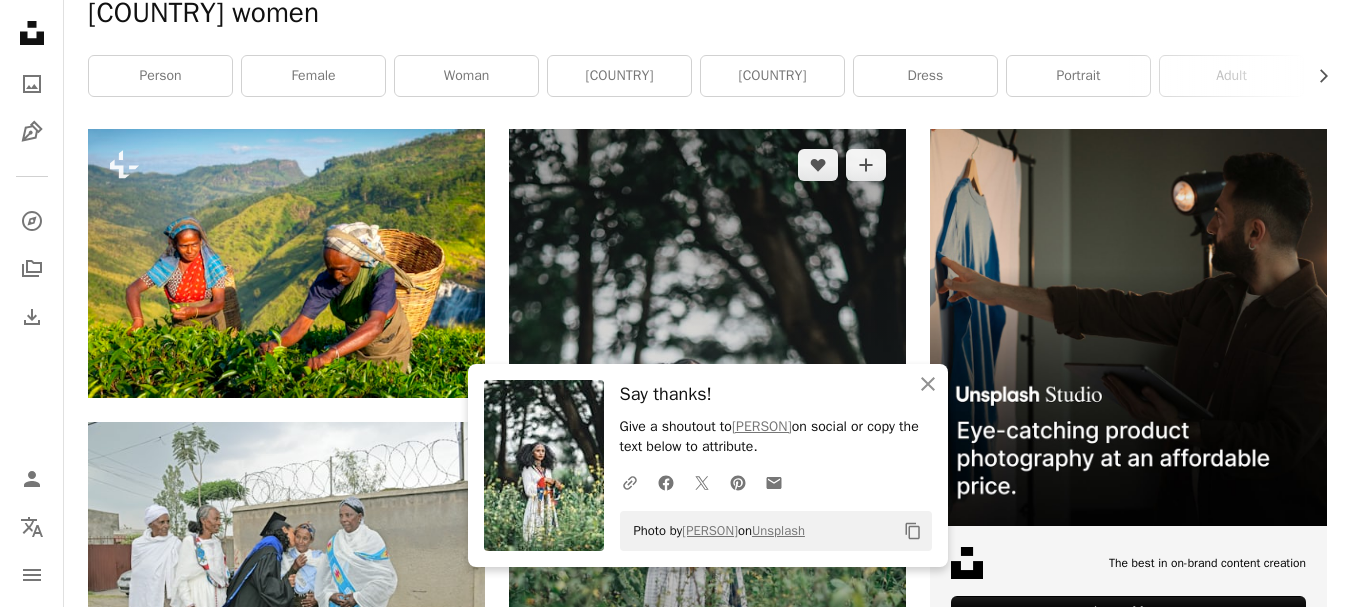 scroll, scrollTop: 400, scrollLeft: 0, axis: vertical 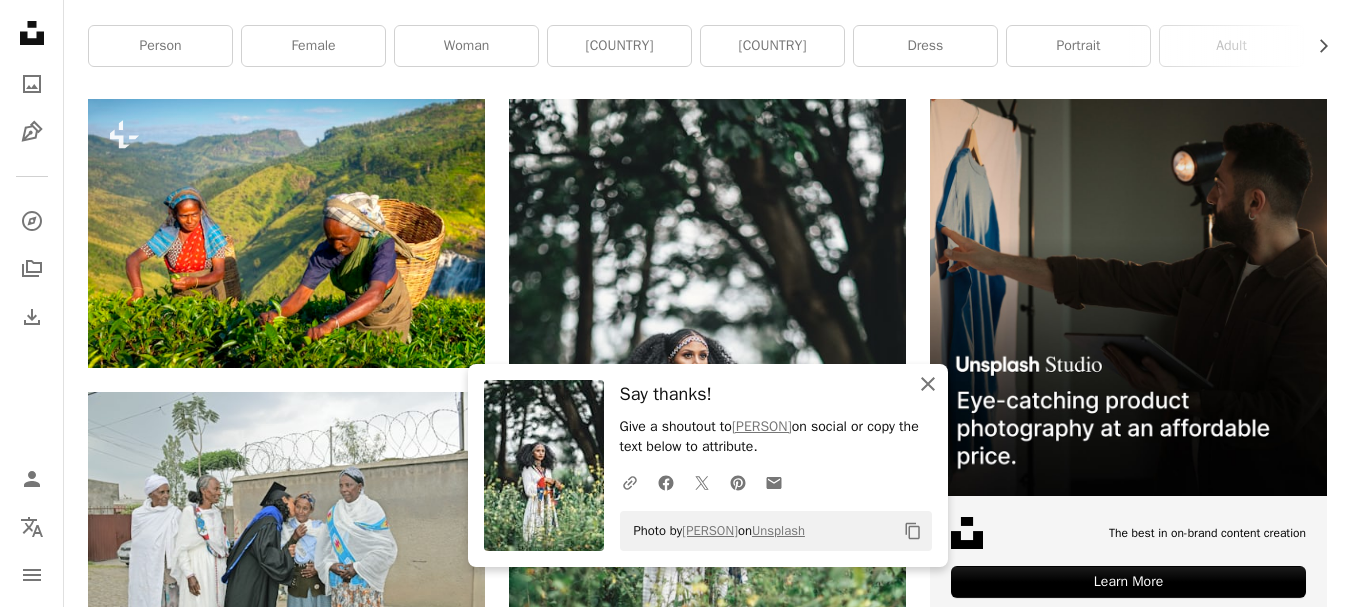 click 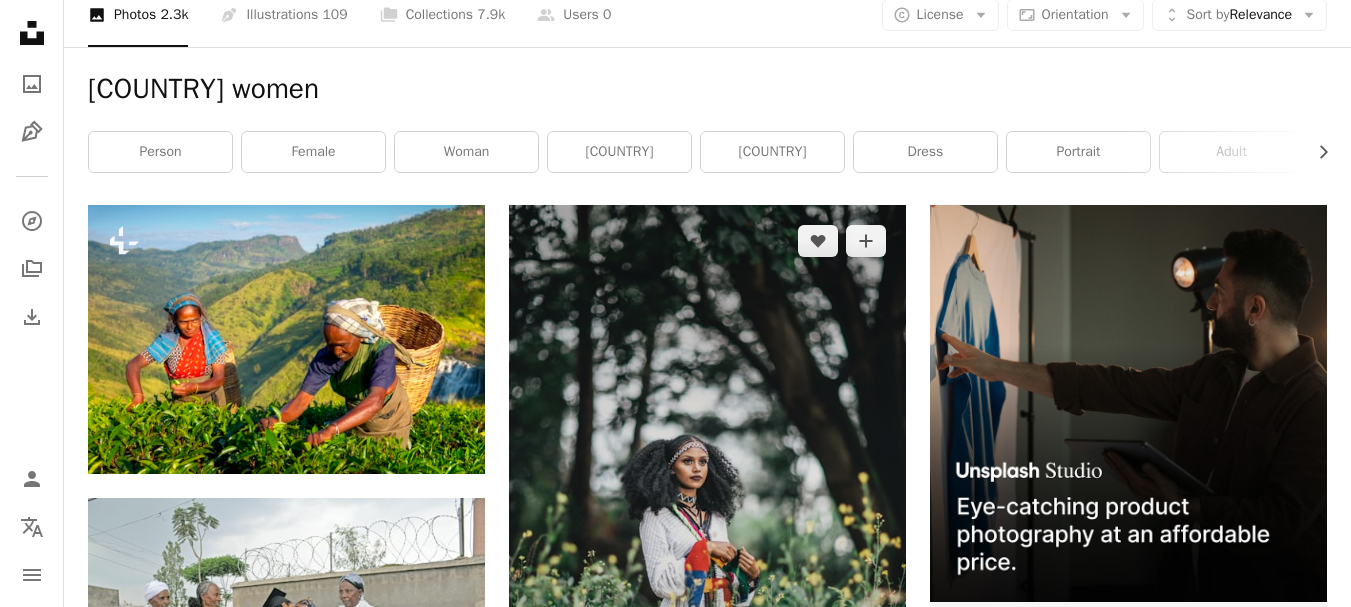 scroll, scrollTop: 0, scrollLeft: 0, axis: both 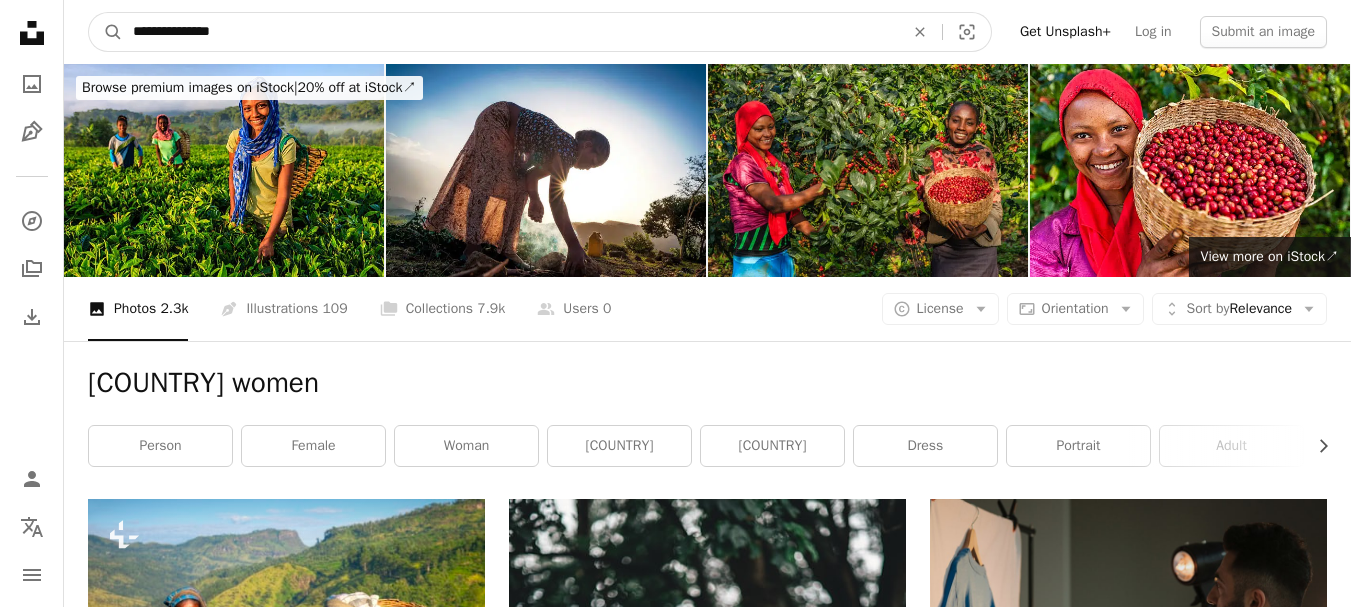 click on "**********" at bounding box center (510, 32) 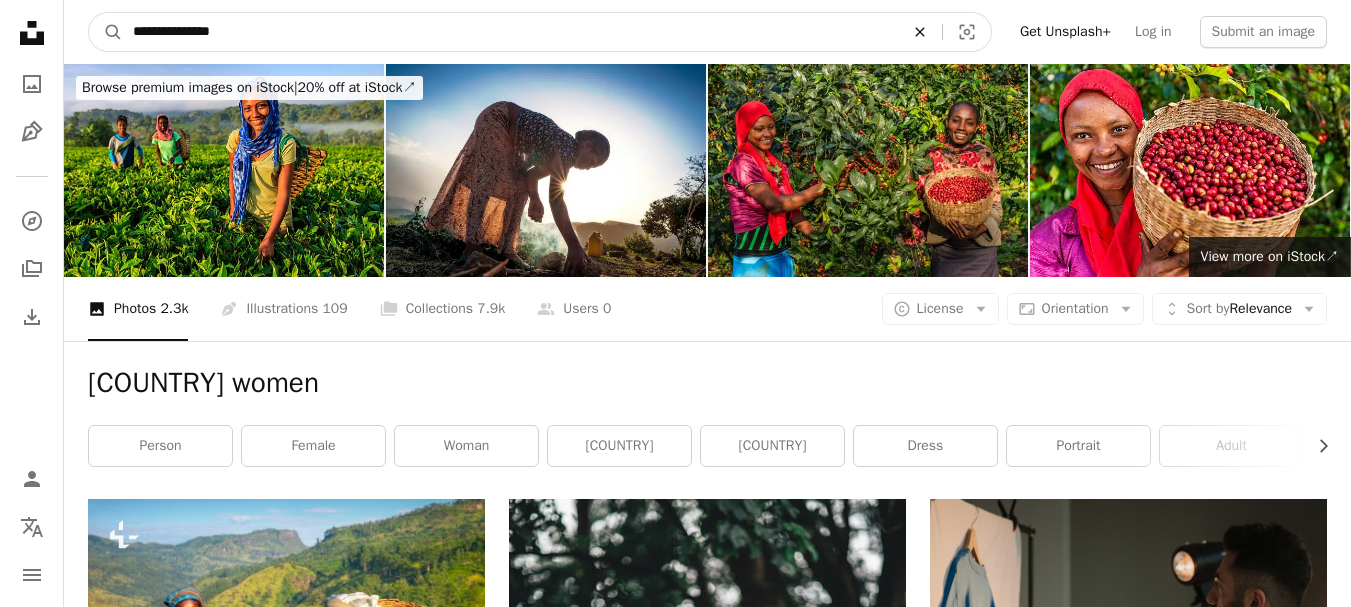 click on "An X shape" 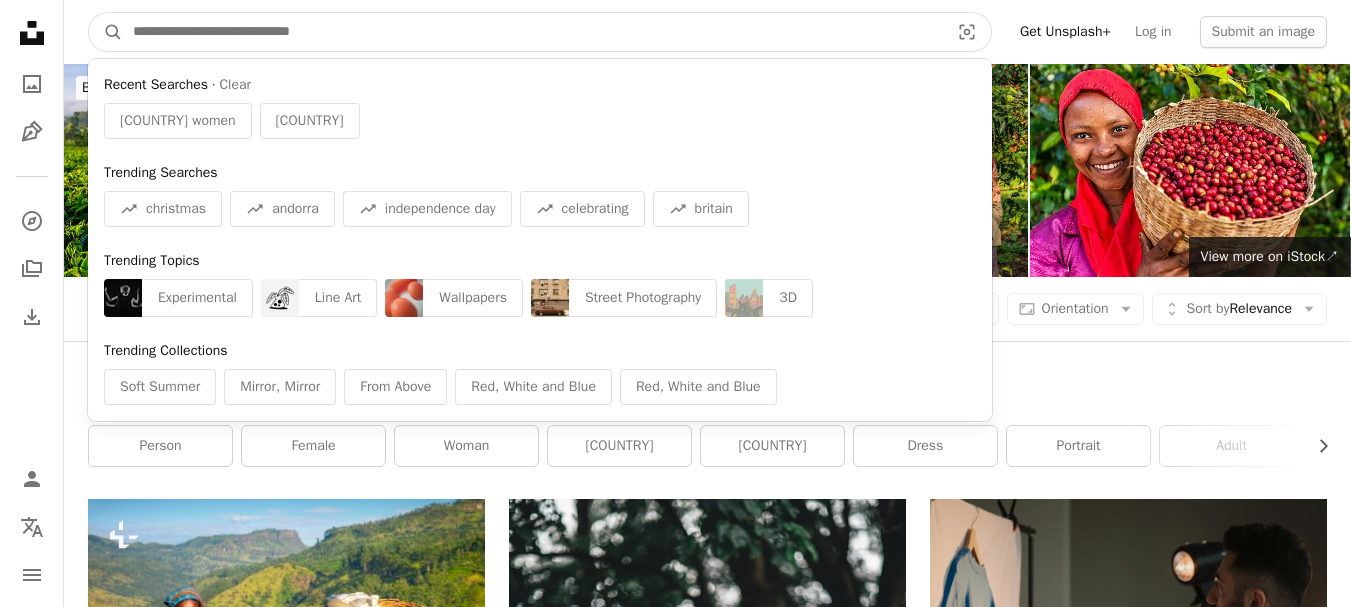 paste on "**********" 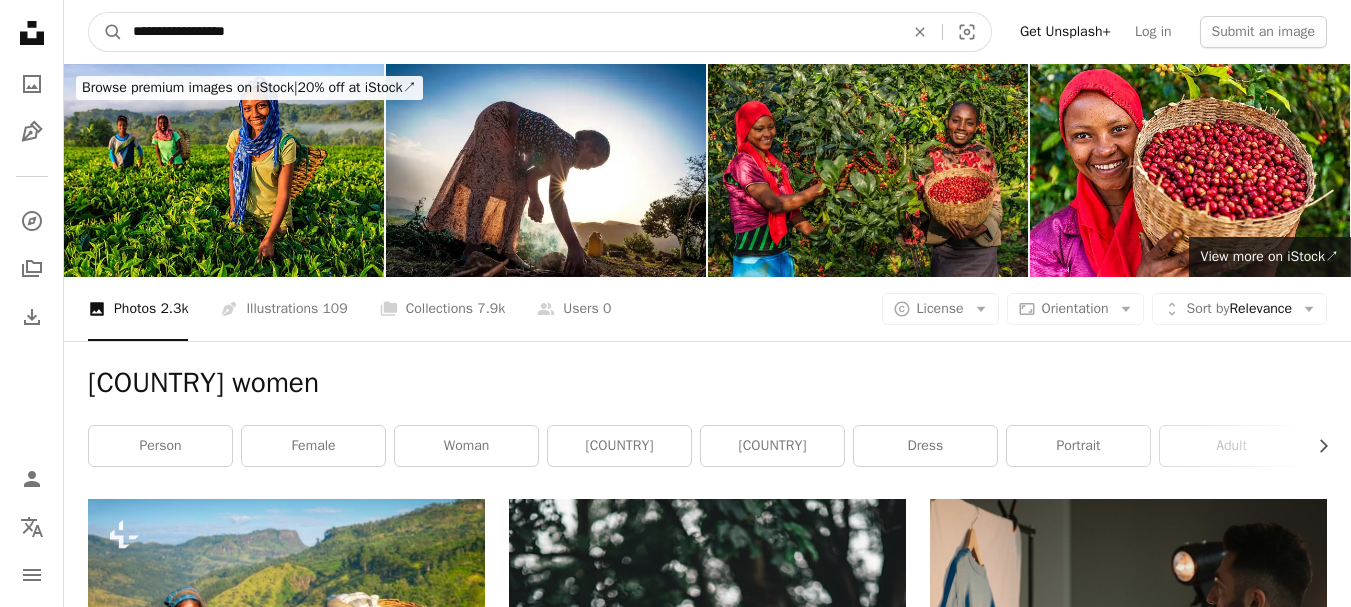 type on "**********" 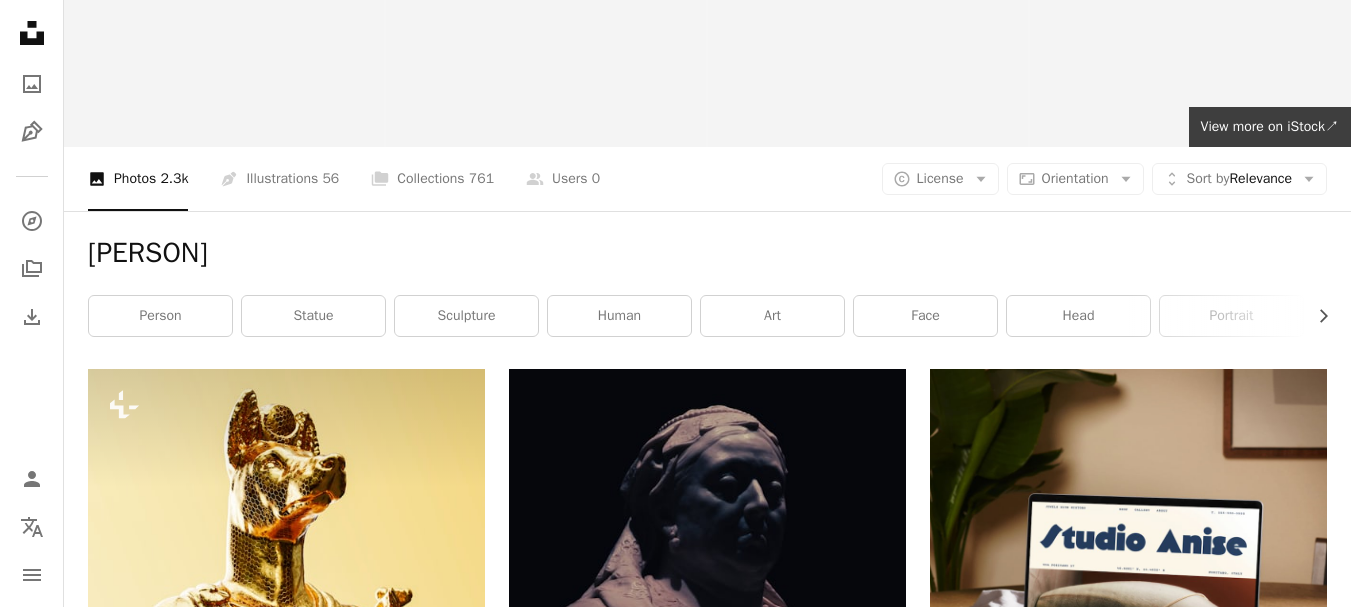 scroll, scrollTop: 0, scrollLeft: 0, axis: both 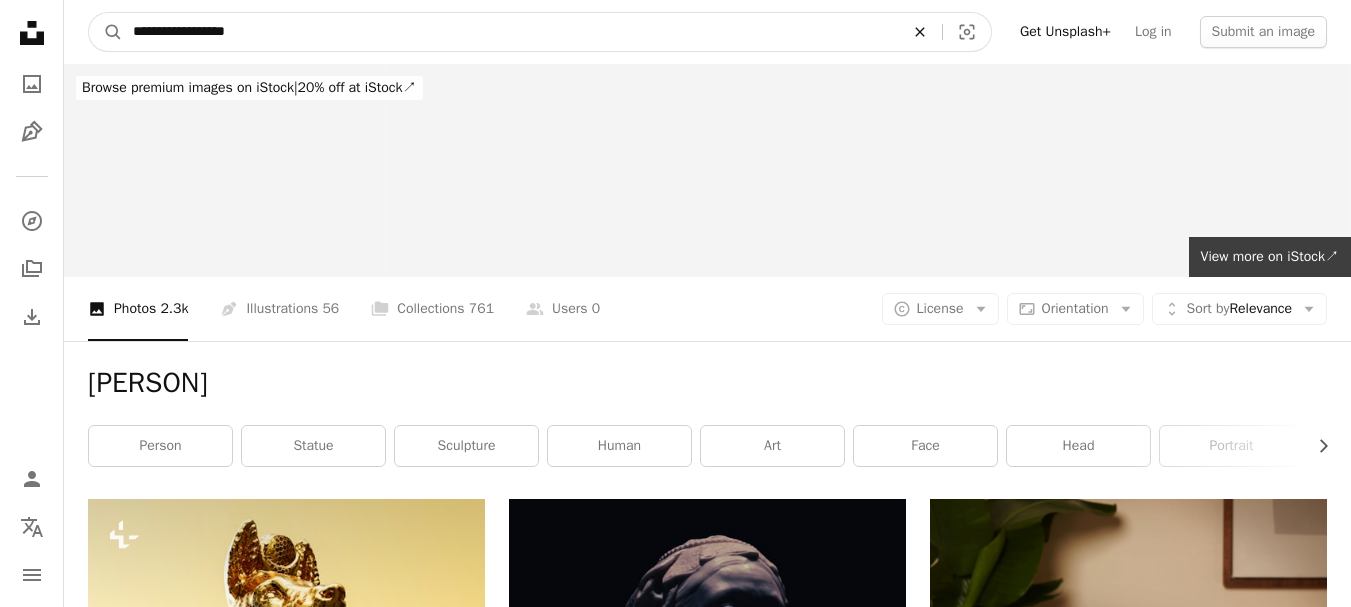 click on "An X shape" 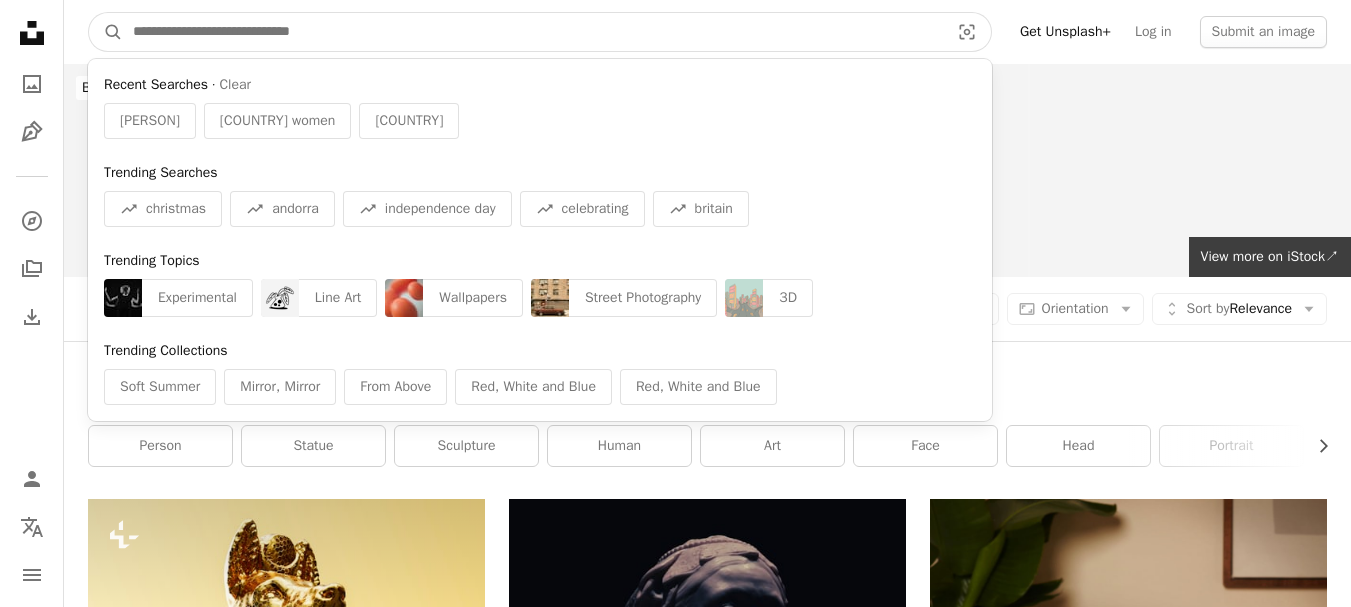 paste on "**********" 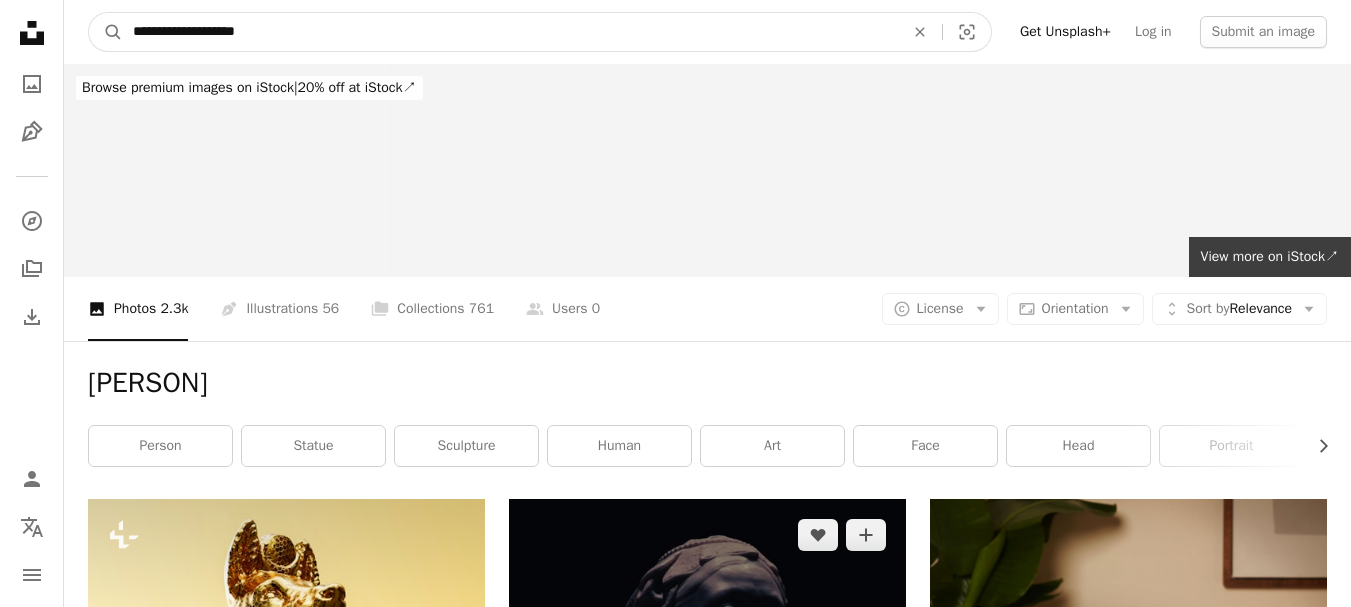 type on "**********" 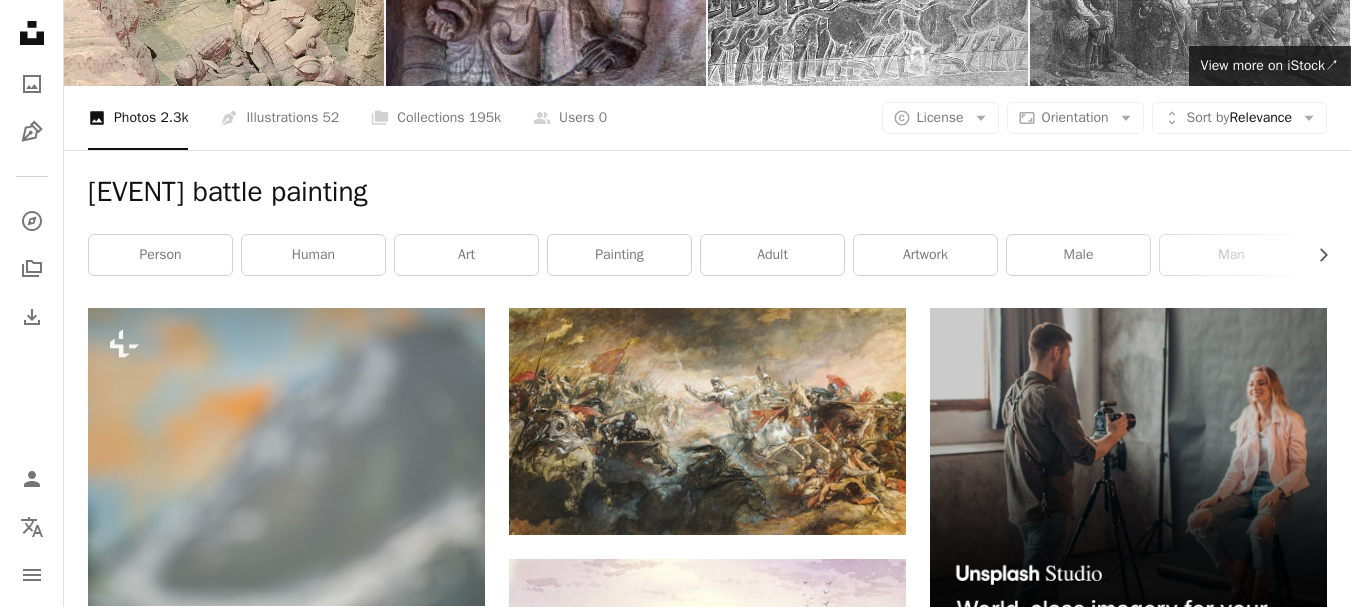 scroll, scrollTop: 0, scrollLeft: 0, axis: both 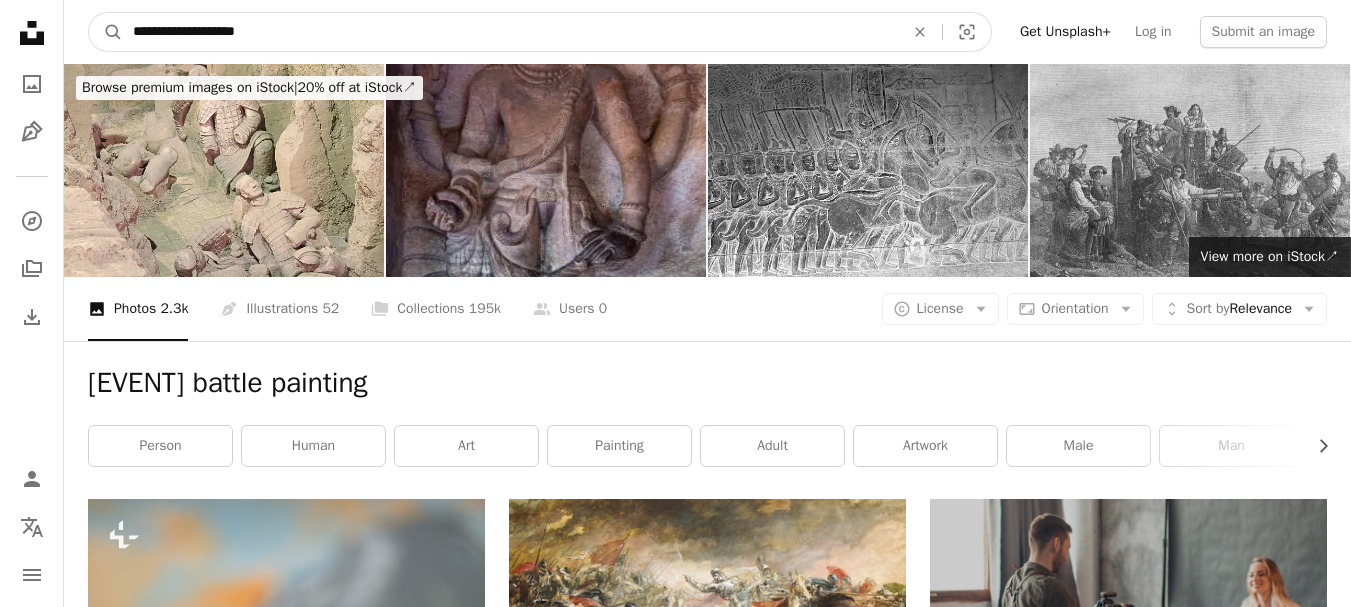 click on "**********" at bounding box center [510, 32] 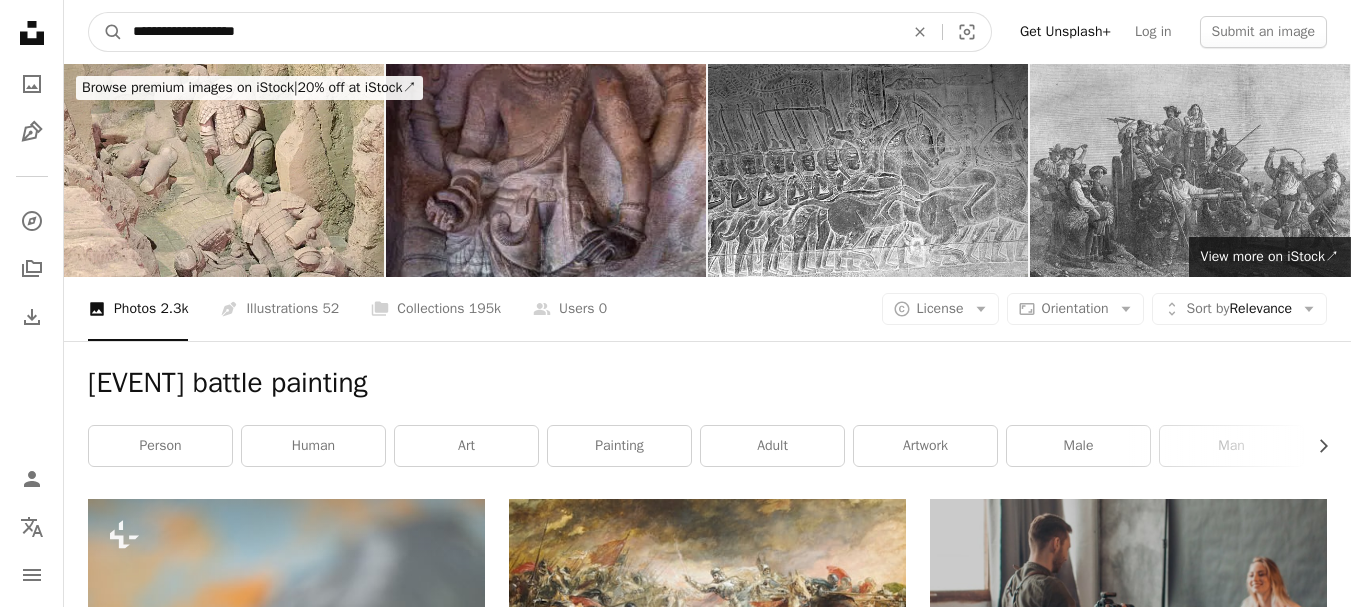 paste on "*" 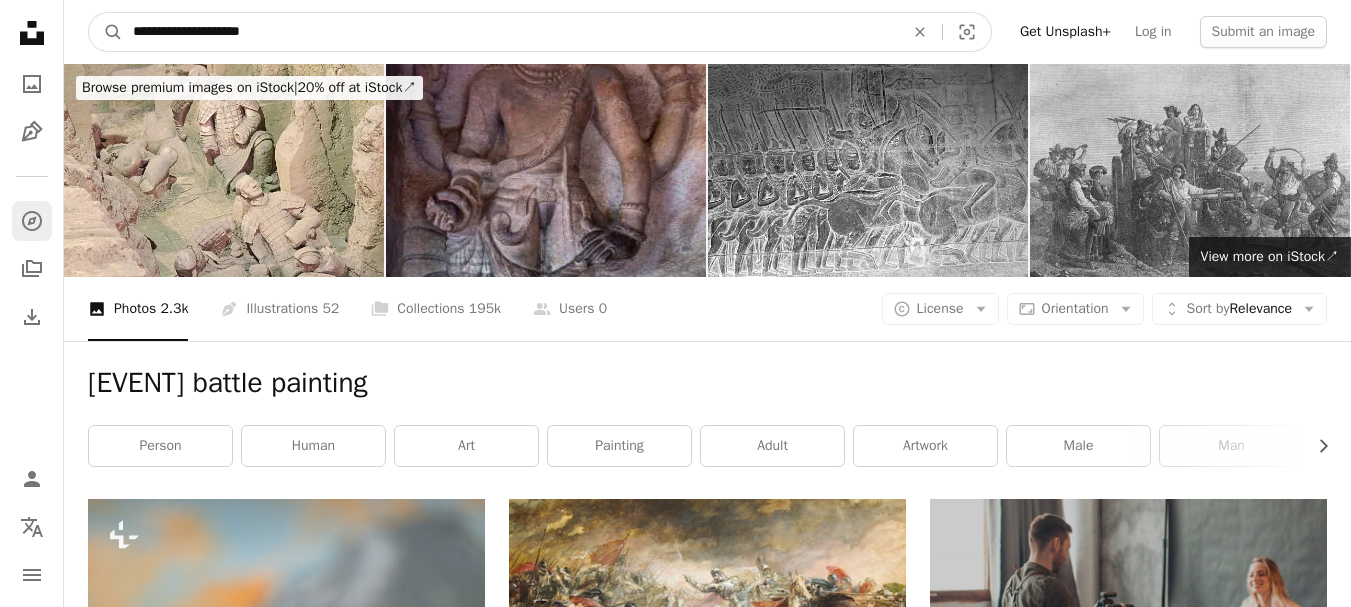 type on "**********" 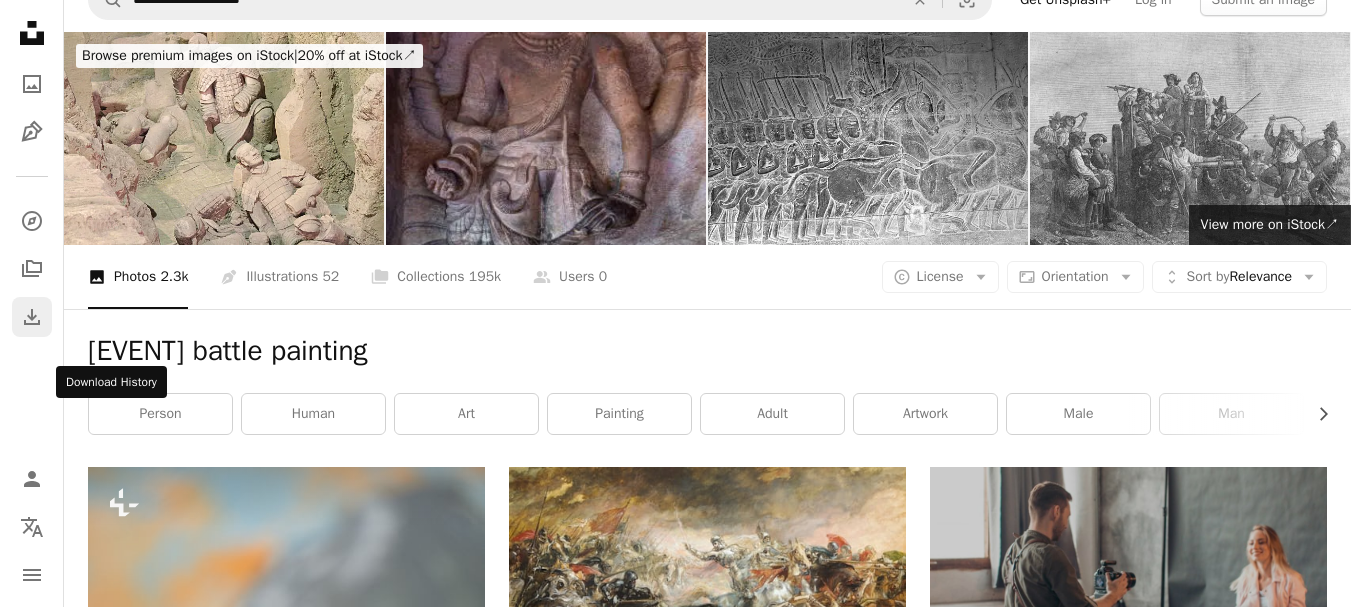 scroll, scrollTop: 0, scrollLeft: 0, axis: both 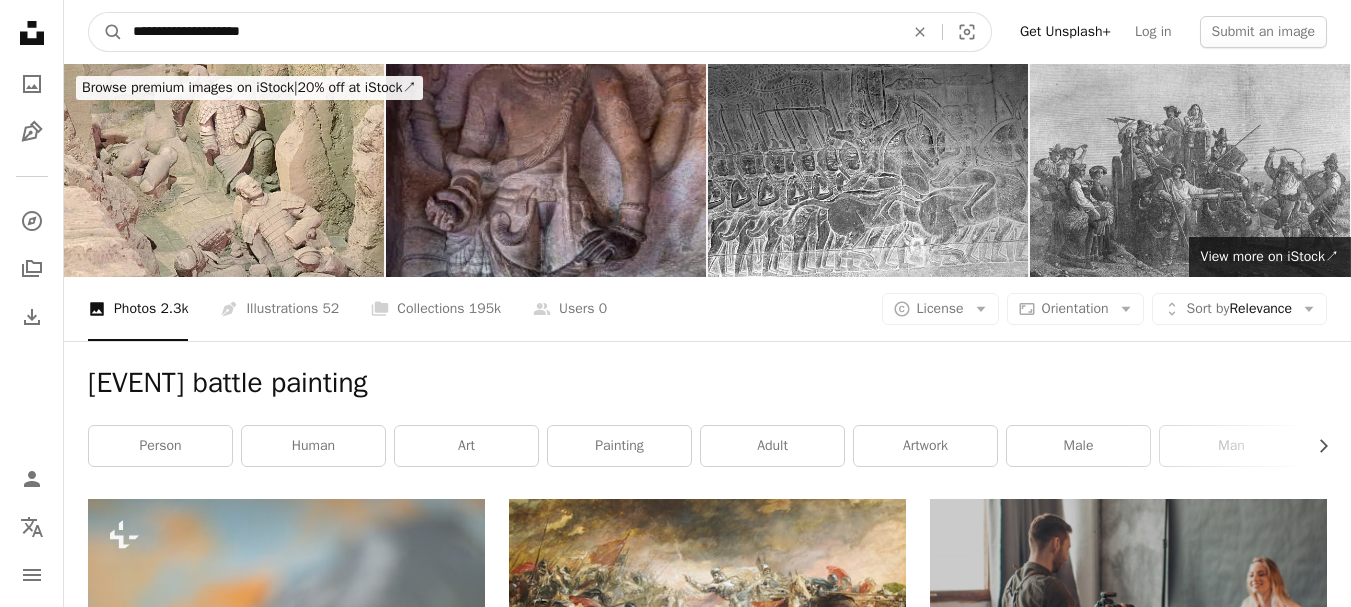click on "**********" at bounding box center [510, 32] 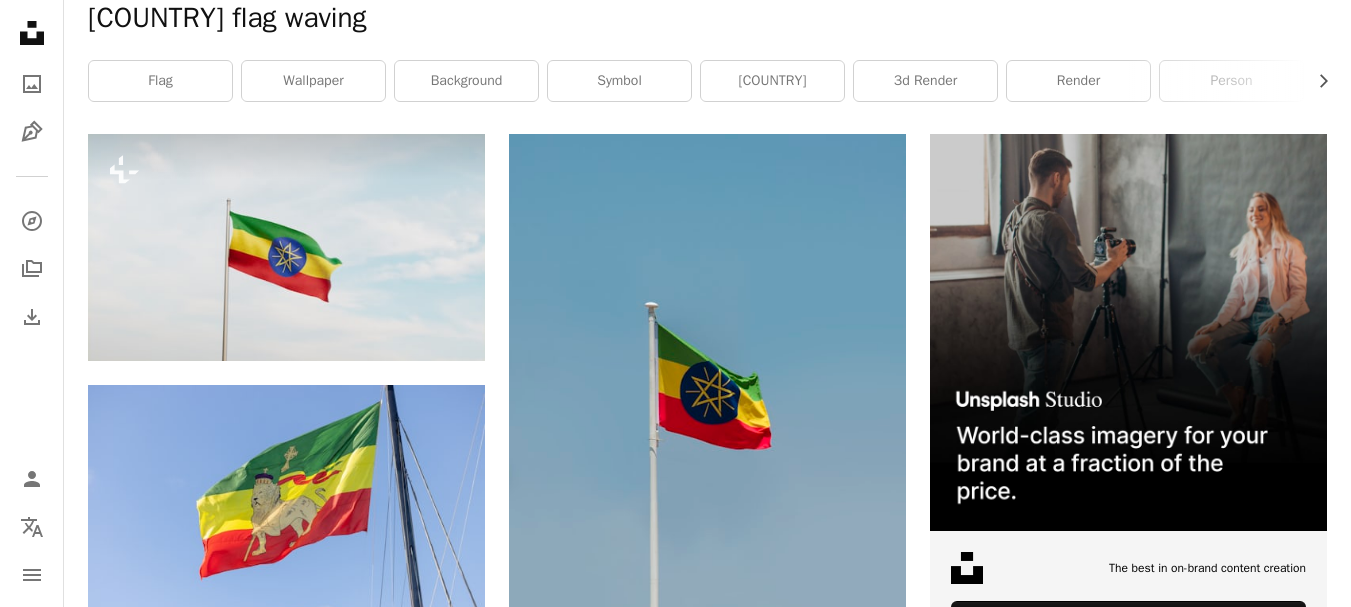 scroll, scrollTop: 400, scrollLeft: 0, axis: vertical 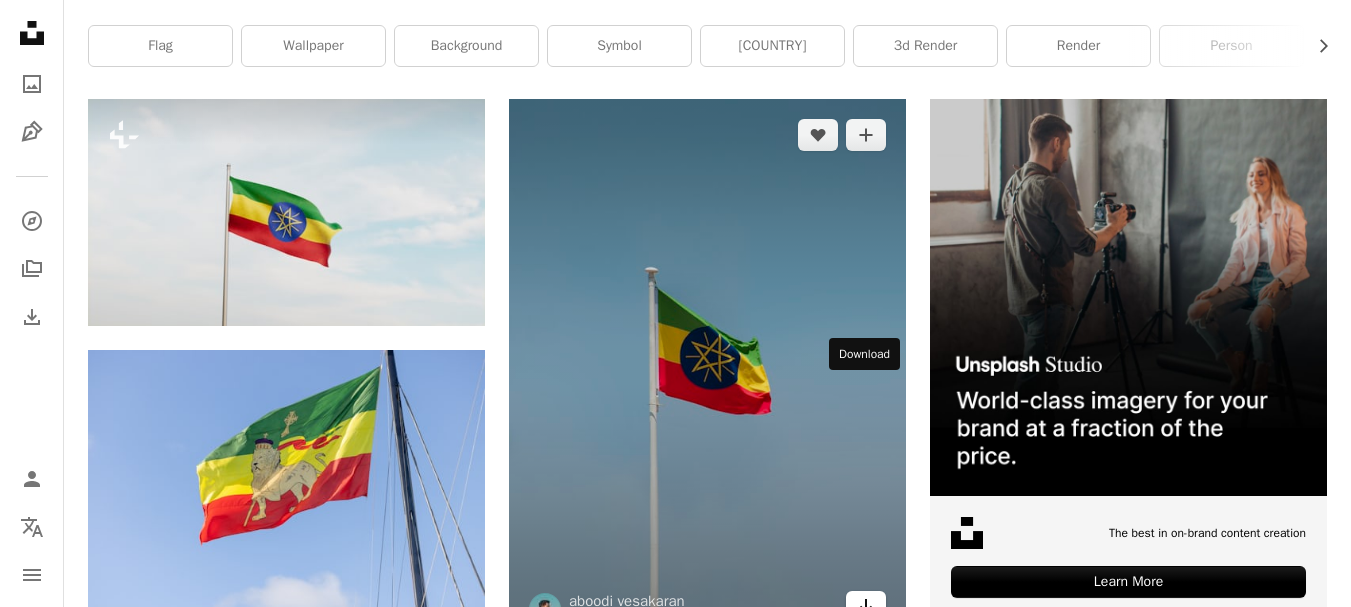 click on "Arrow pointing down" 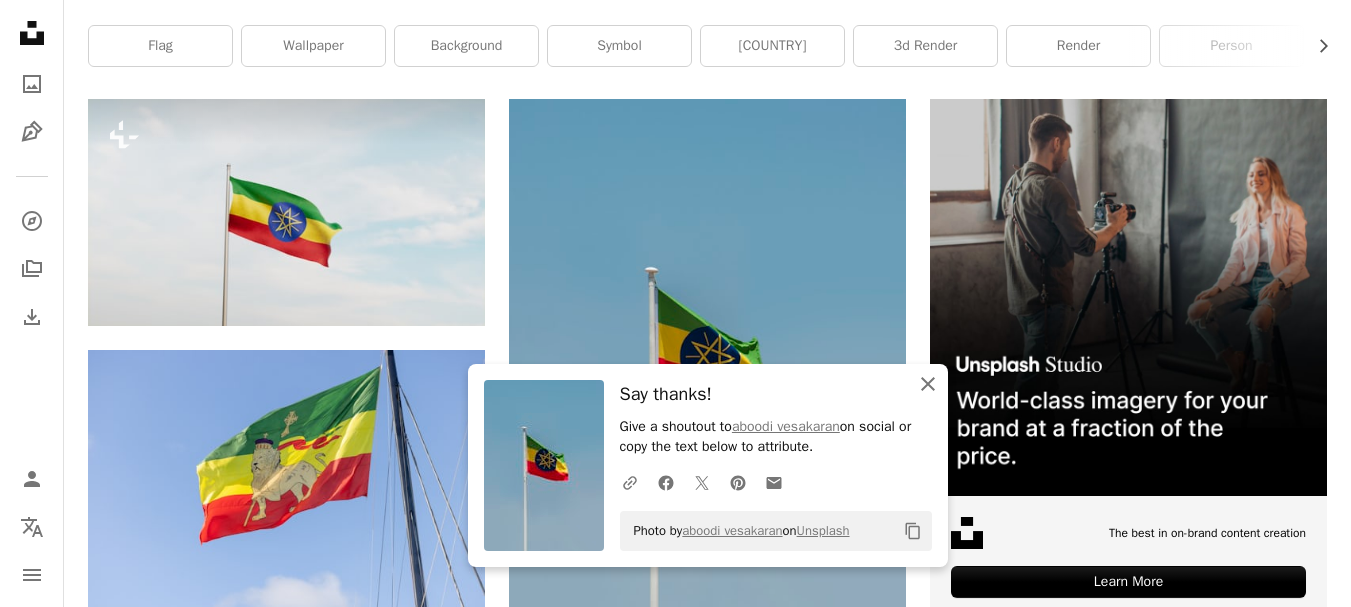 click on "An X shape" 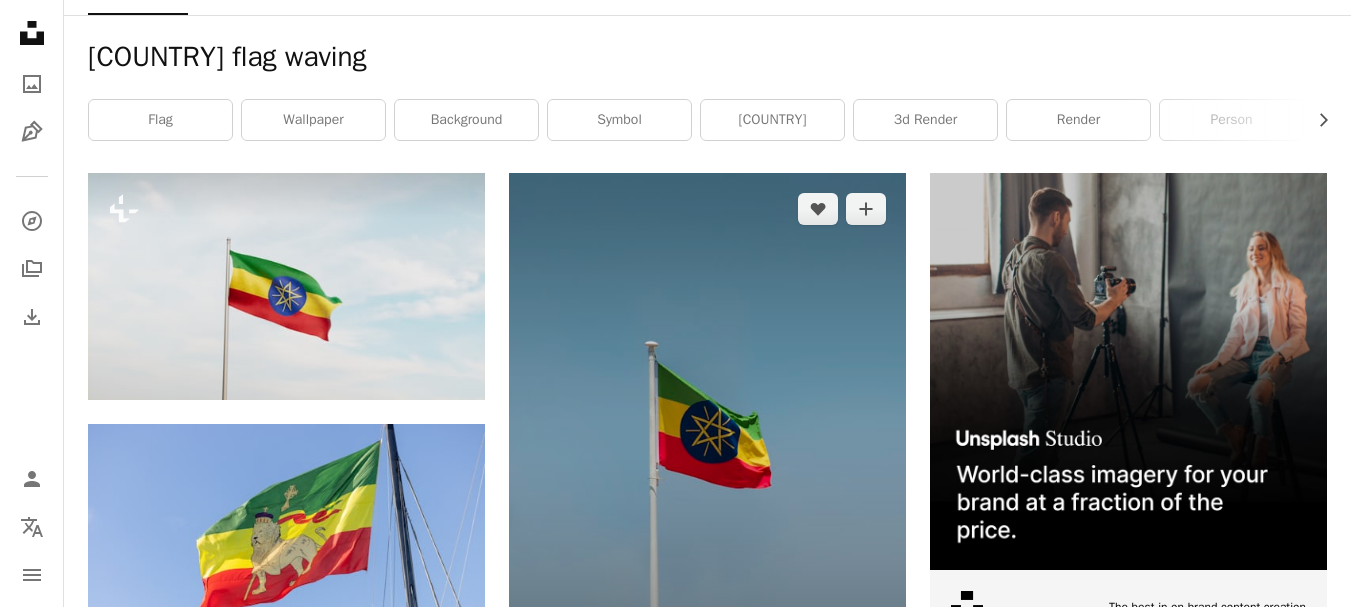 scroll, scrollTop: 0, scrollLeft: 0, axis: both 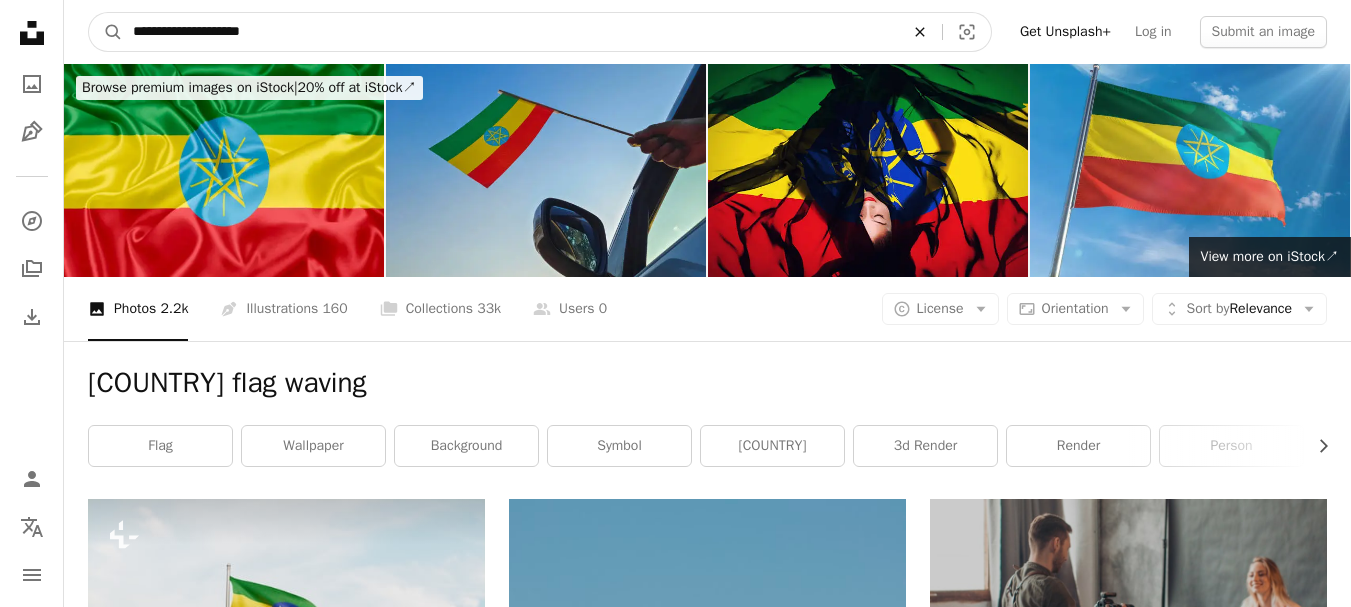 click on "An X shape" 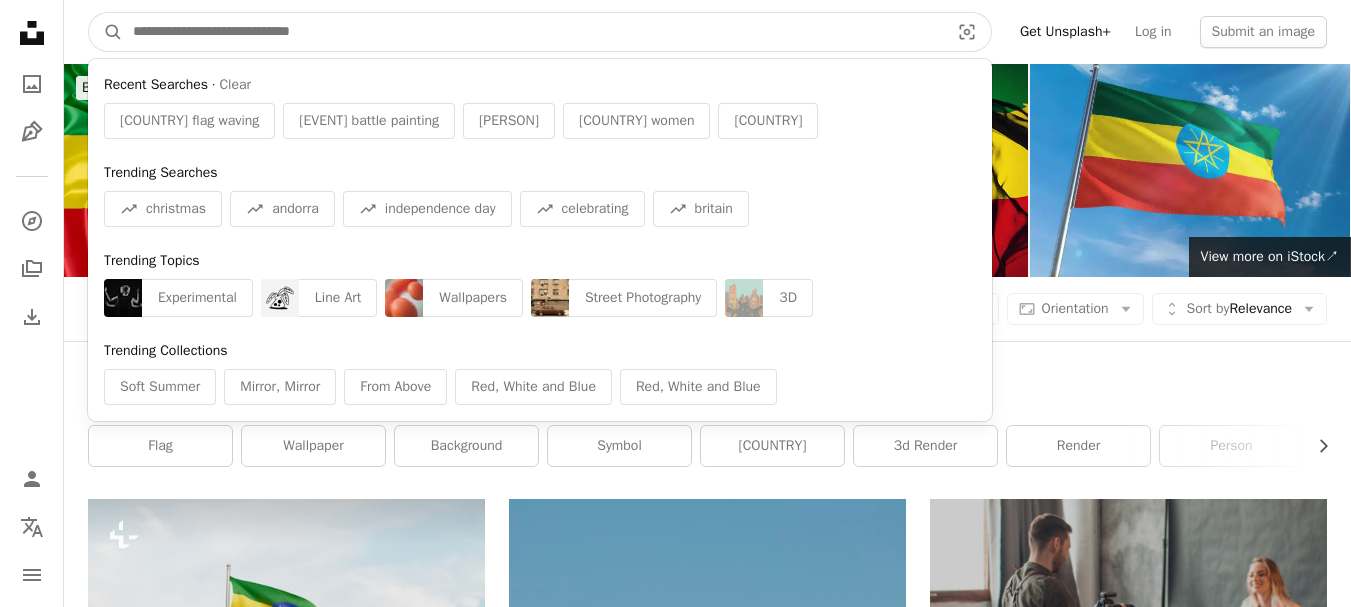 paste on "**********" 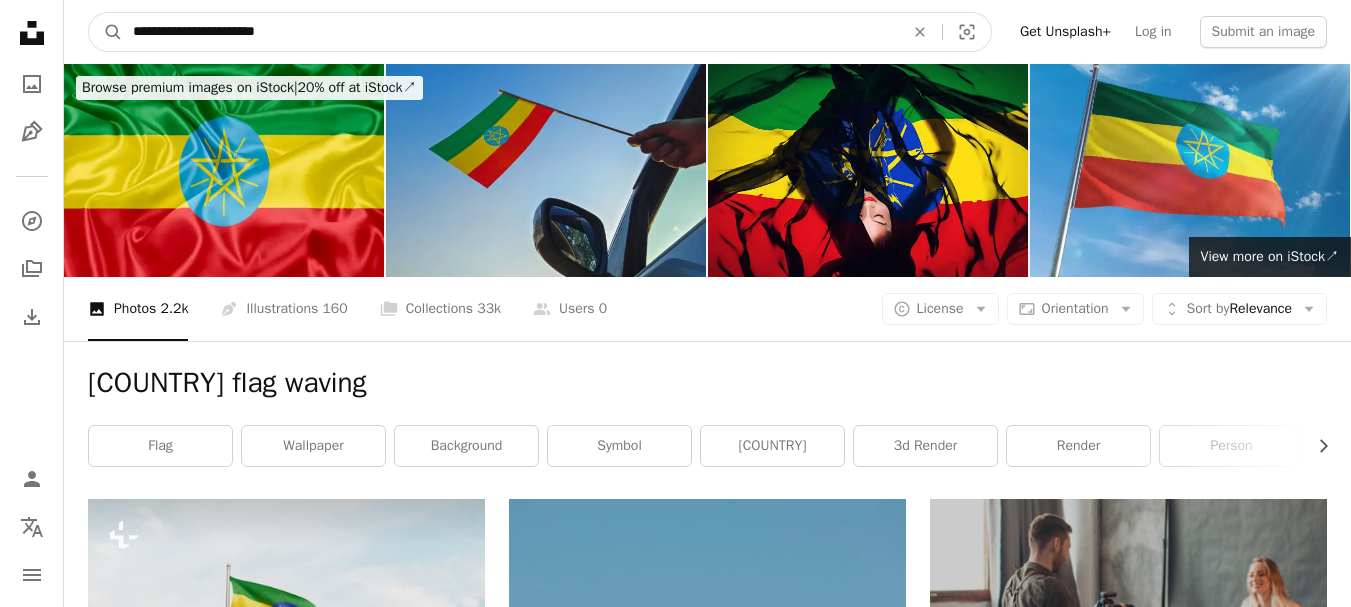 type on "**********" 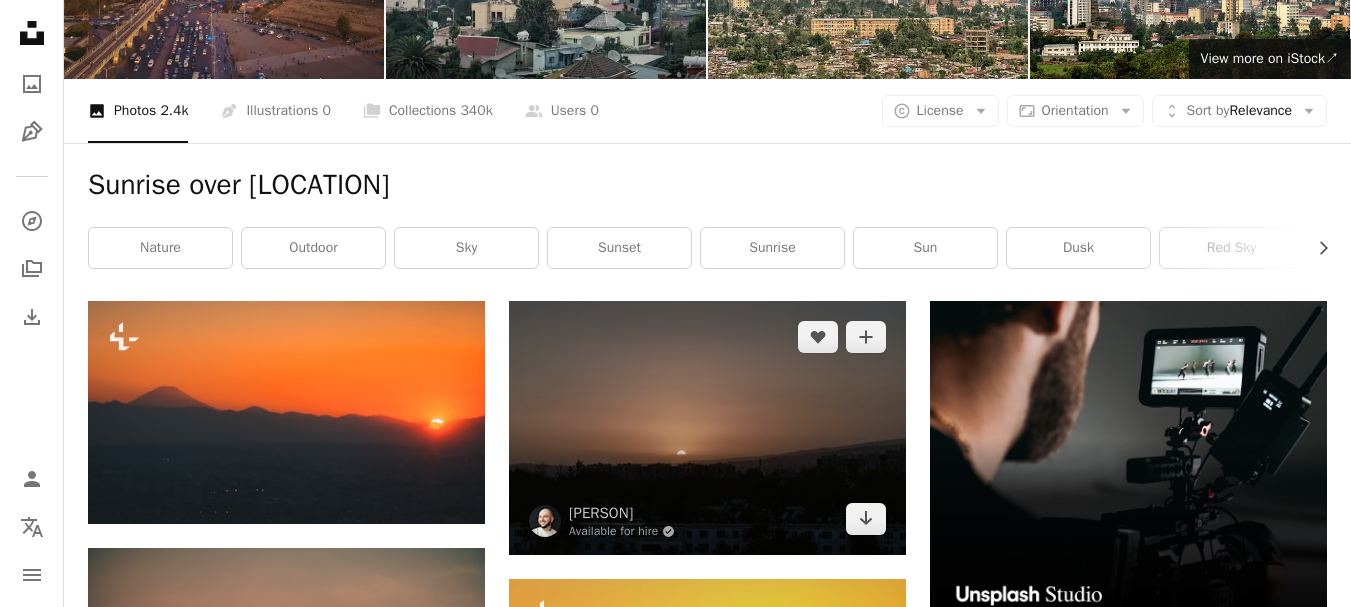 scroll, scrollTop: 200, scrollLeft: 0, axis: vertical 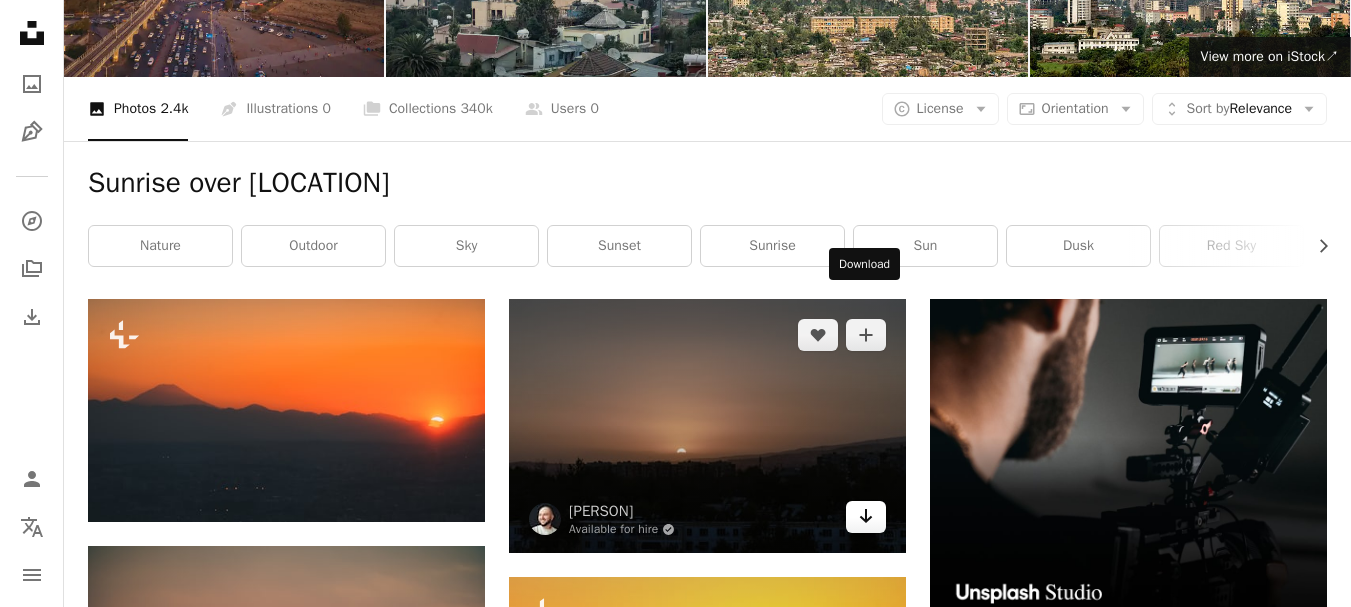 click on "Arrow pointing down" at bounding box center [866, 517] 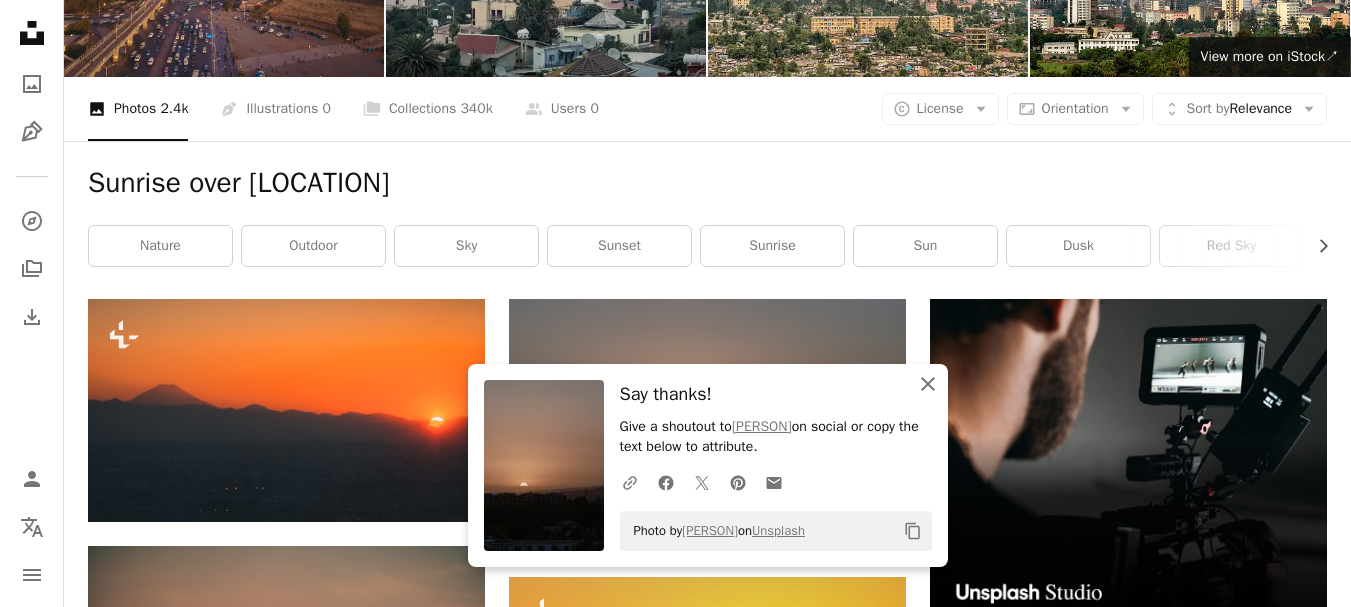 click on "An X shape" 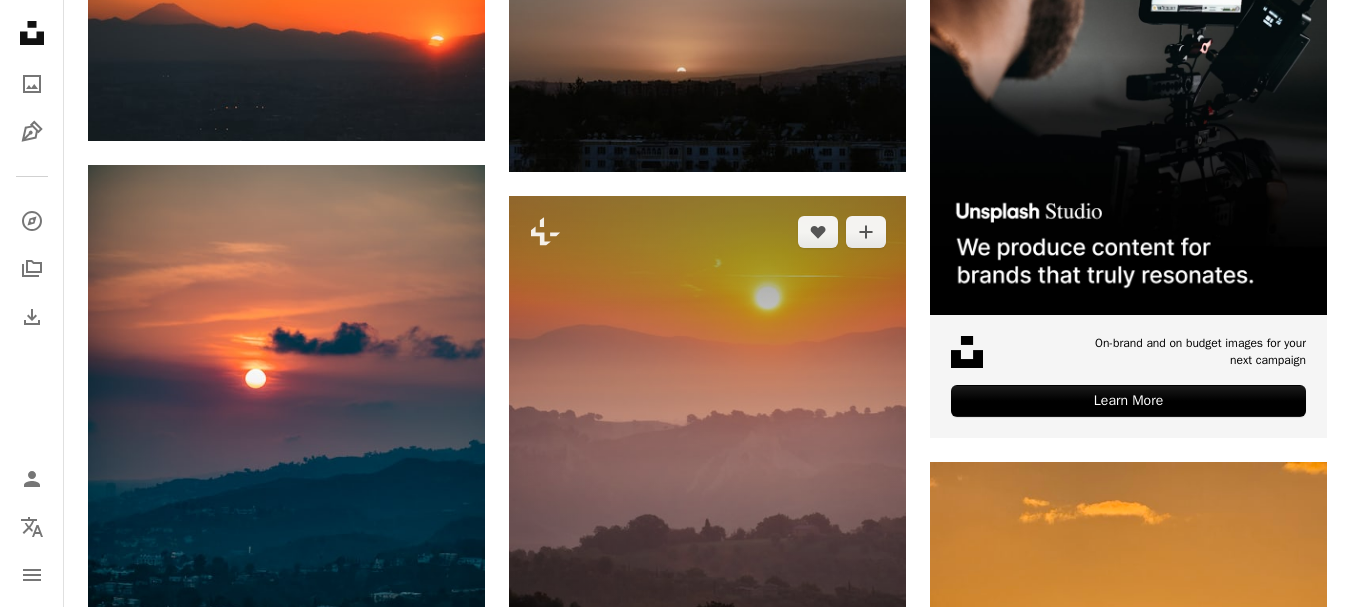 scroll, scrollTop: 600, scrollLeft: 0, axis: vertical 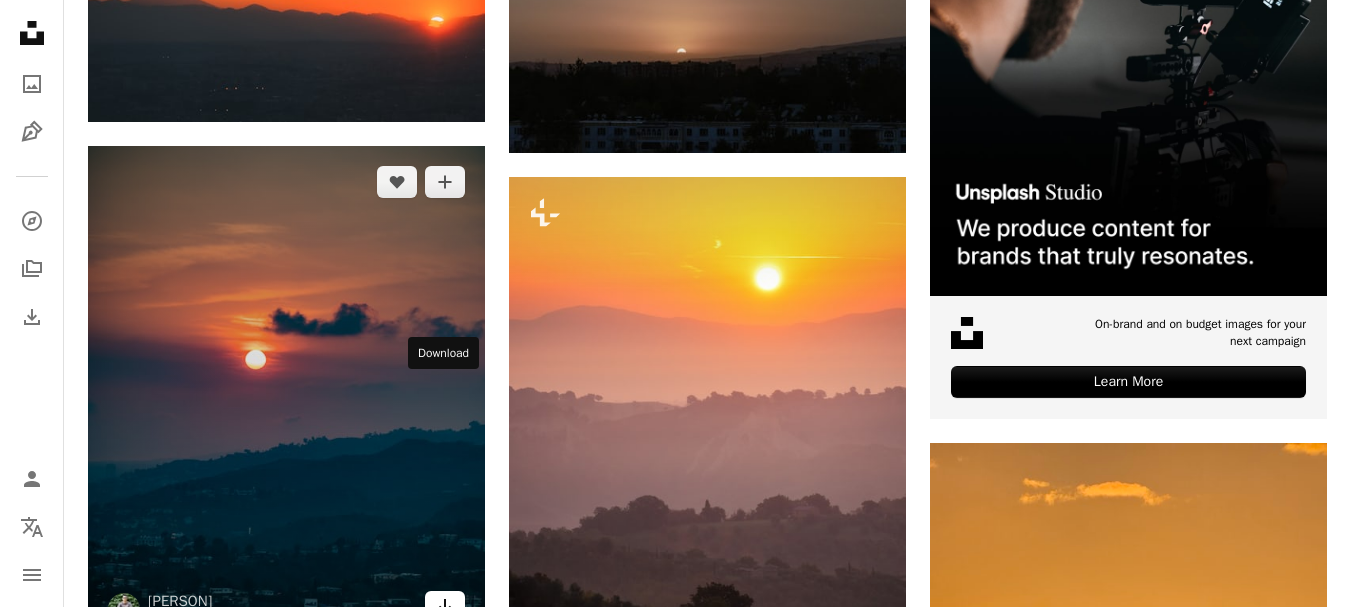 click on "Arrow pointing down" 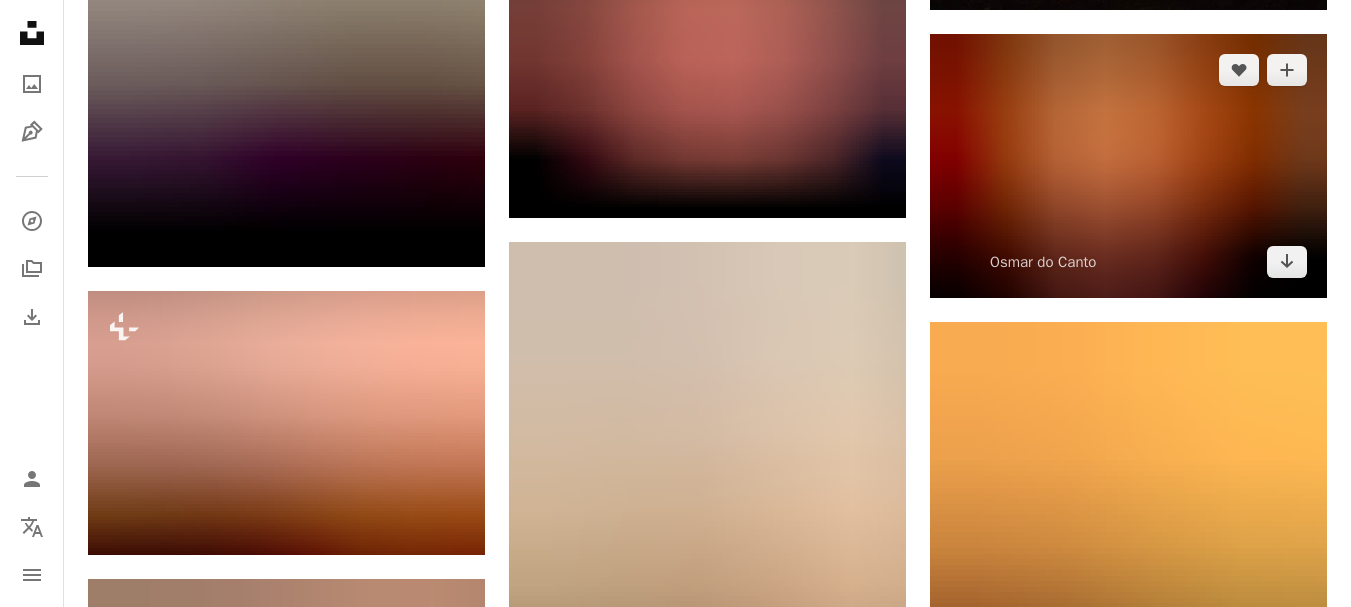 scroll, scrollTop: 2000, scrollLeft: 0, axis: vertical 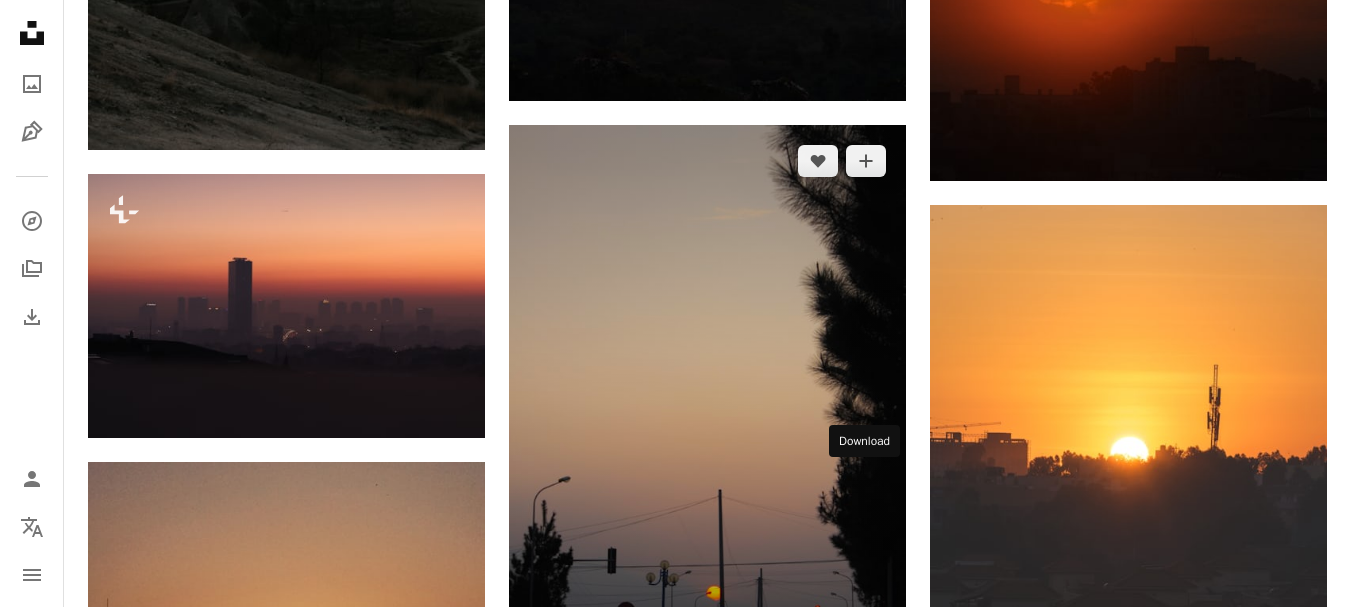 click on "Arrow pointing down" 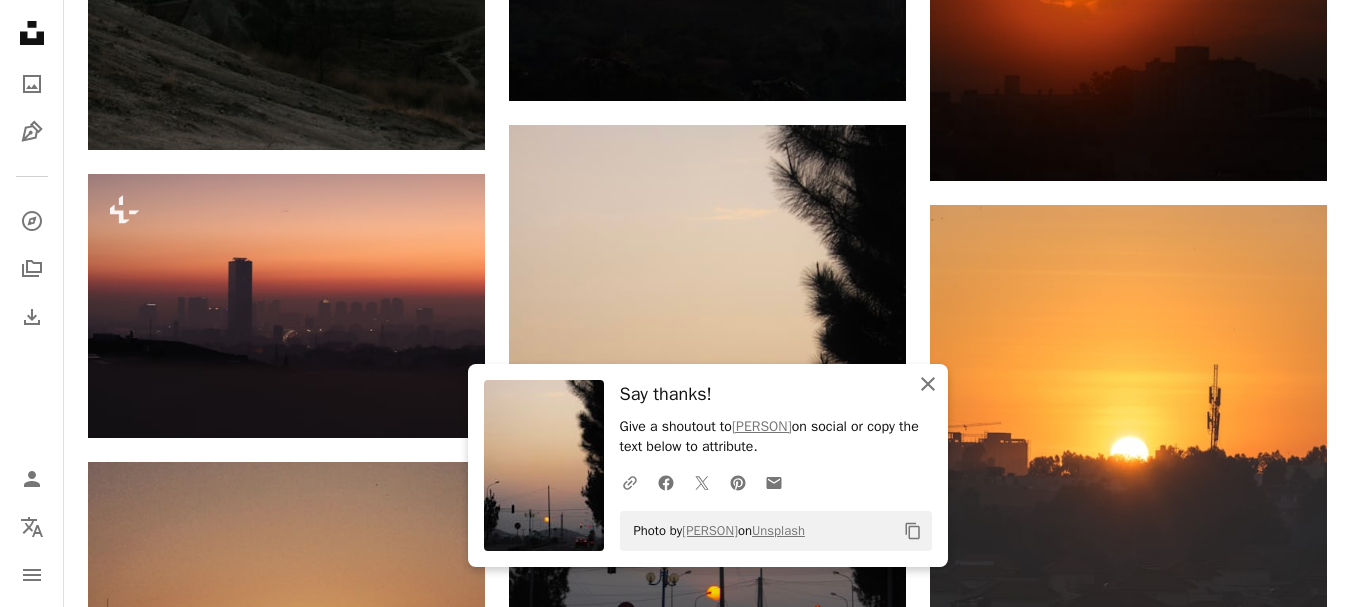 click on "An X shape" 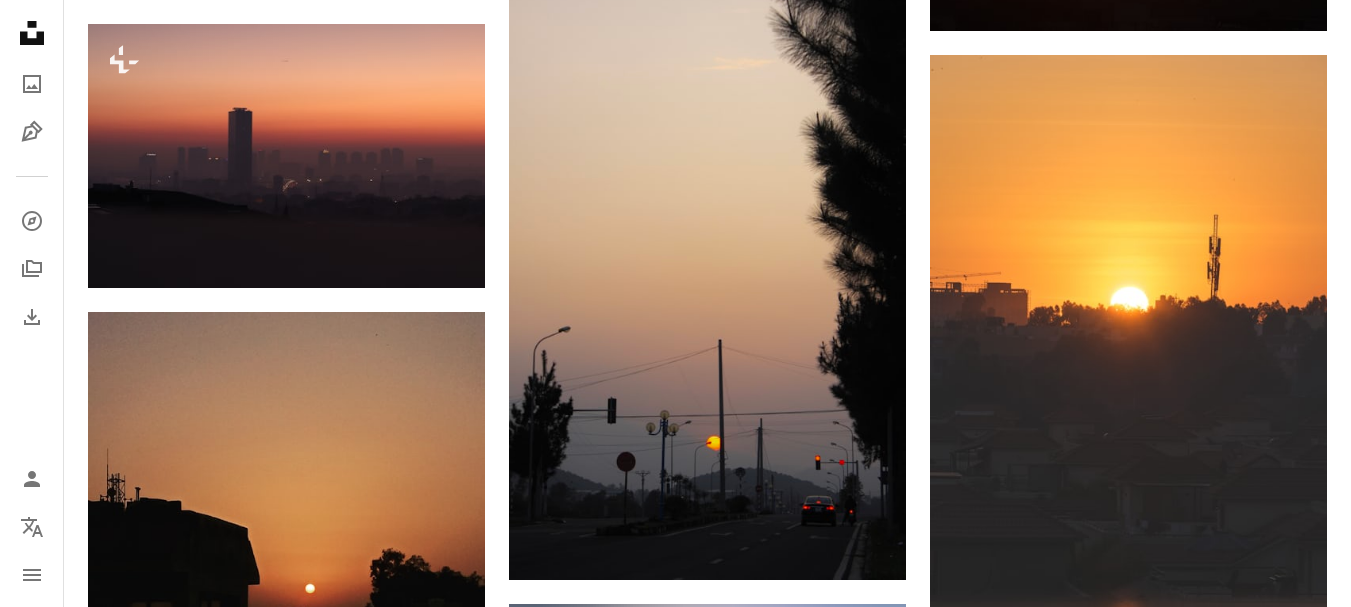 scroll, scrollTop: 2200, scrollLeft: 0, axis: vertical 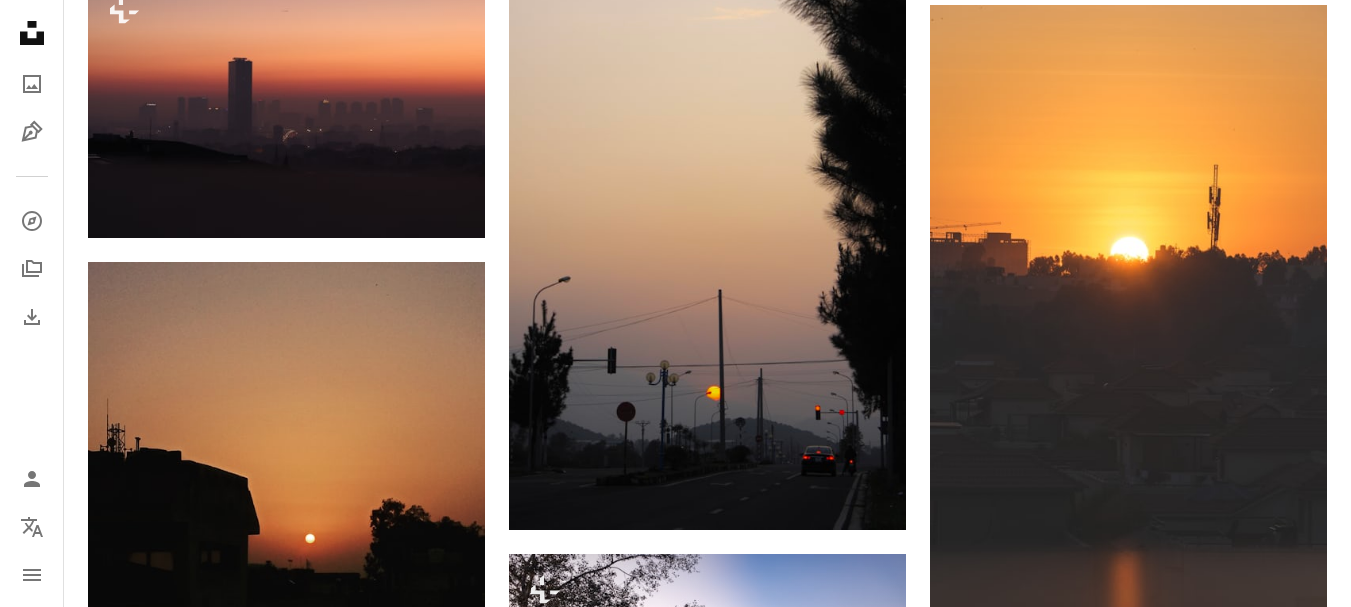 click 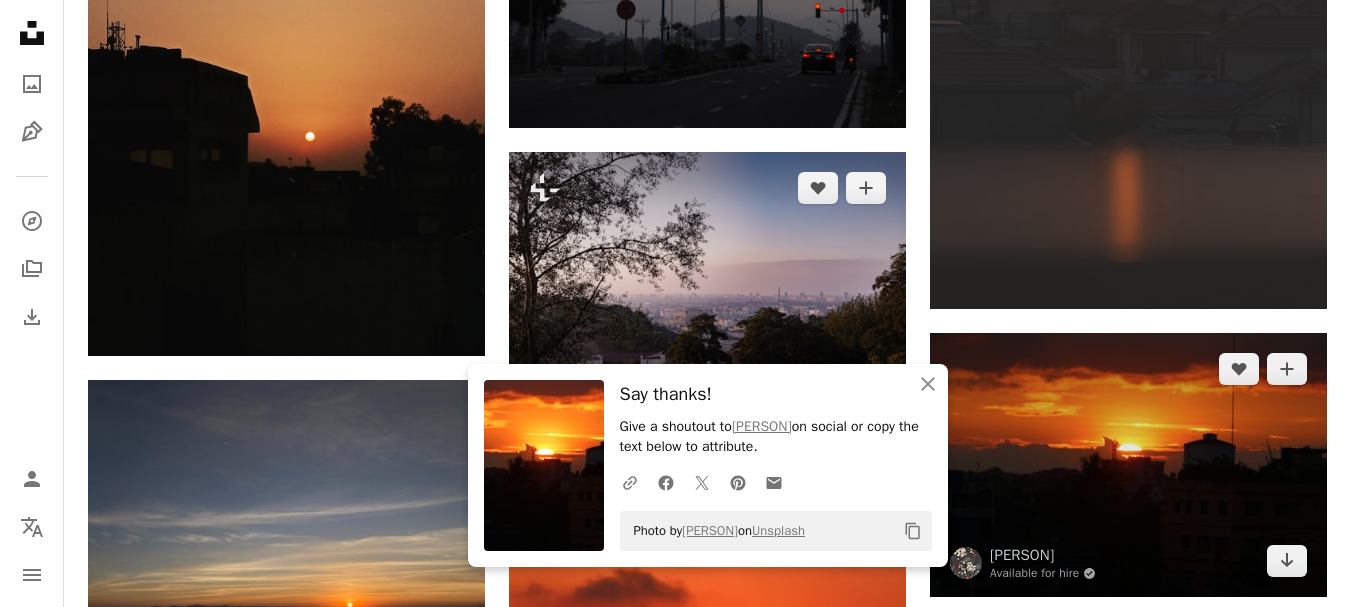 scroll, scrollTop: 2600, scrollLeft: 0, axis: vertical 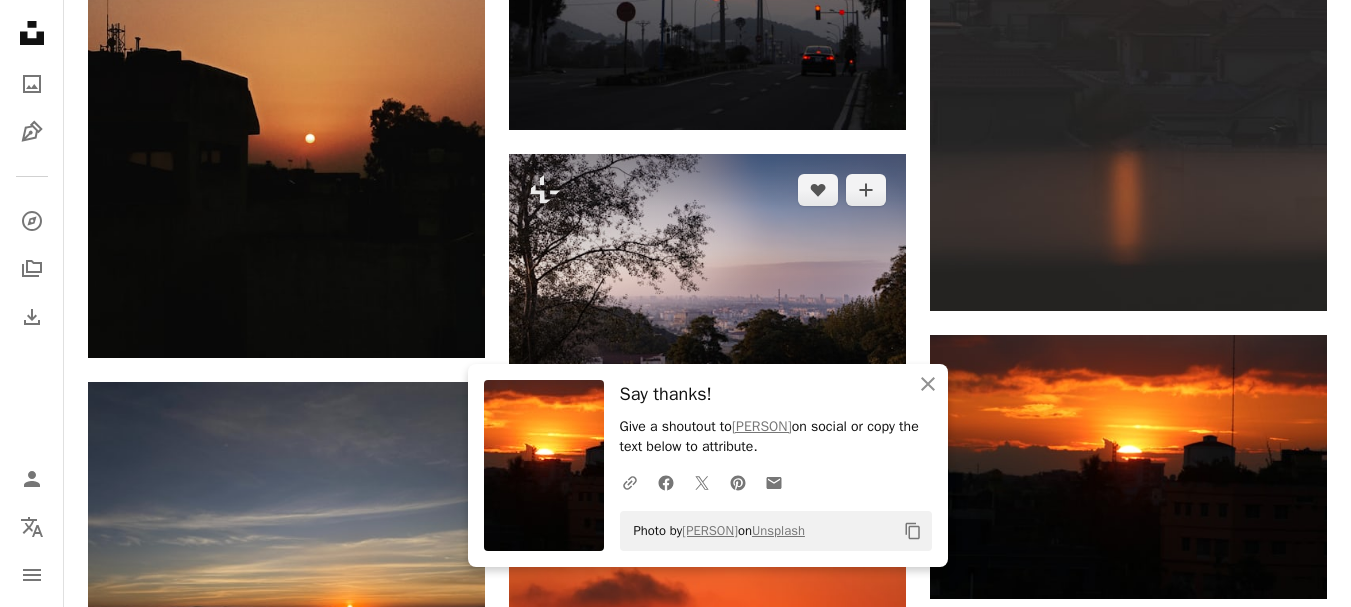 click on "A lock Download" at bounding box center (835, 383) 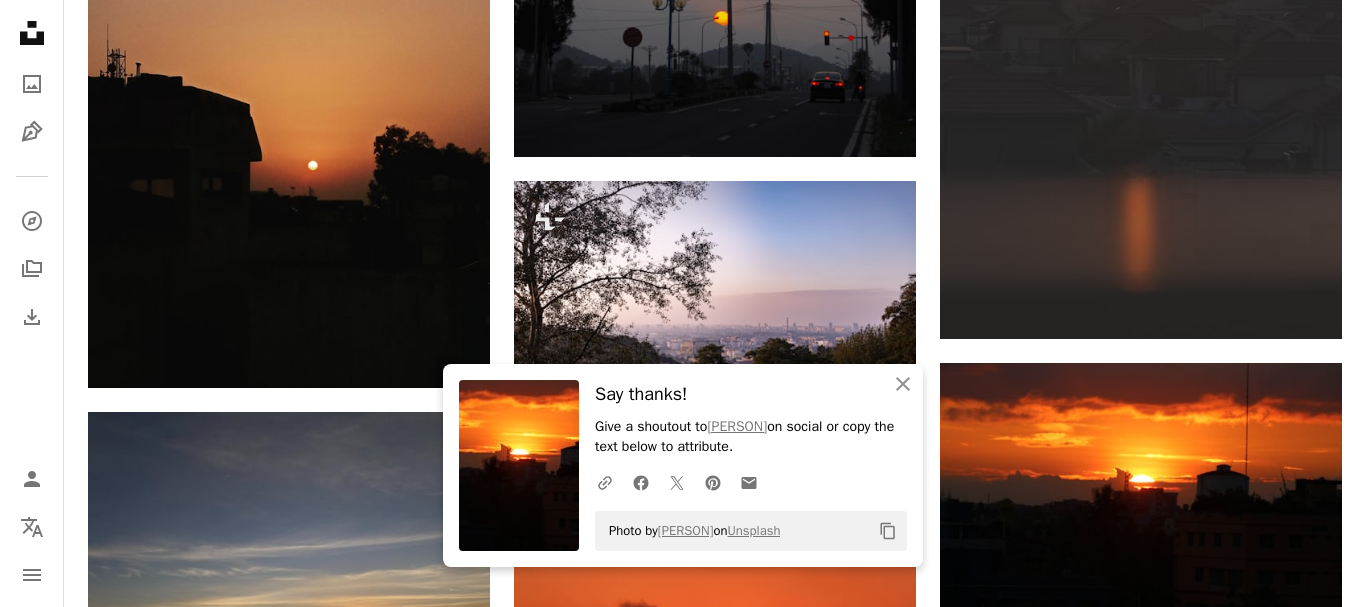 click on "An X shape" at bounding box center [20, 20] 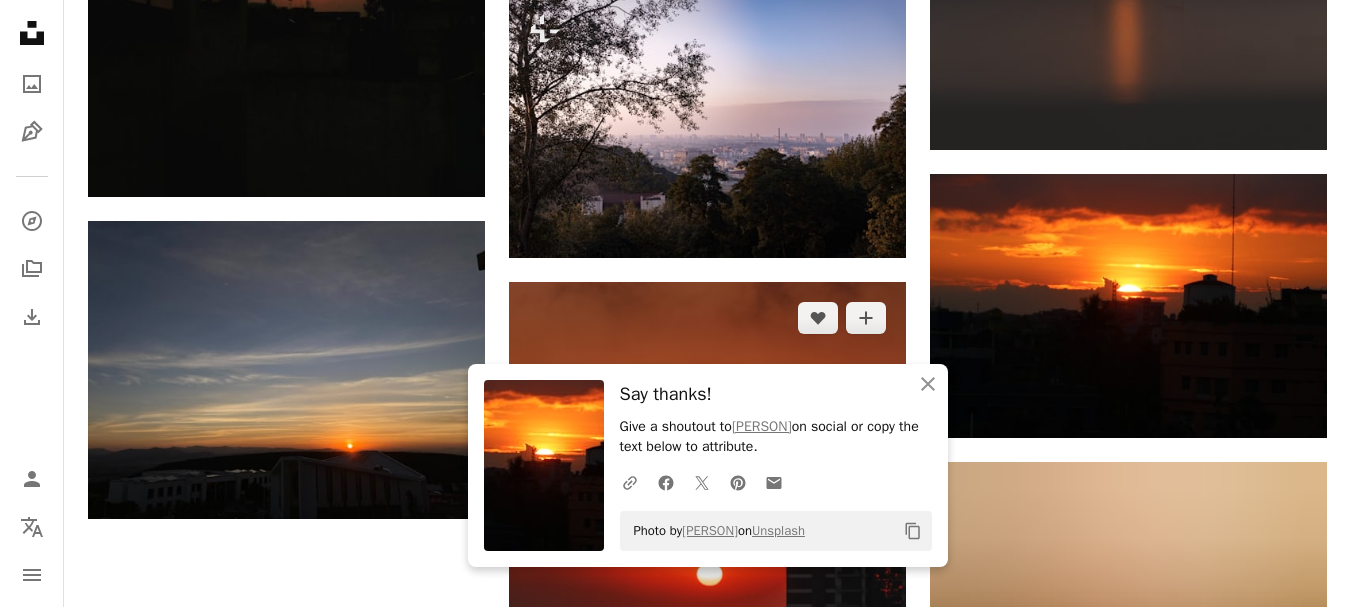 scroll, scrollTop: 2800, scrollLeft: 0, axis: vertical 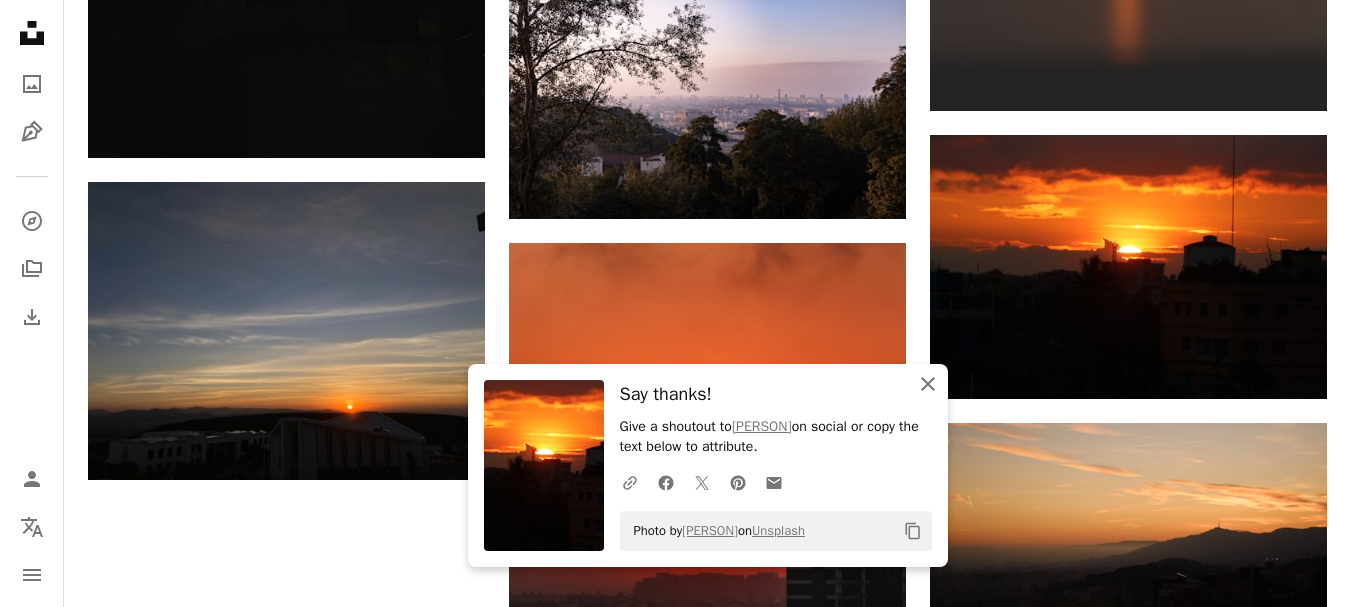 click on "An X shape" 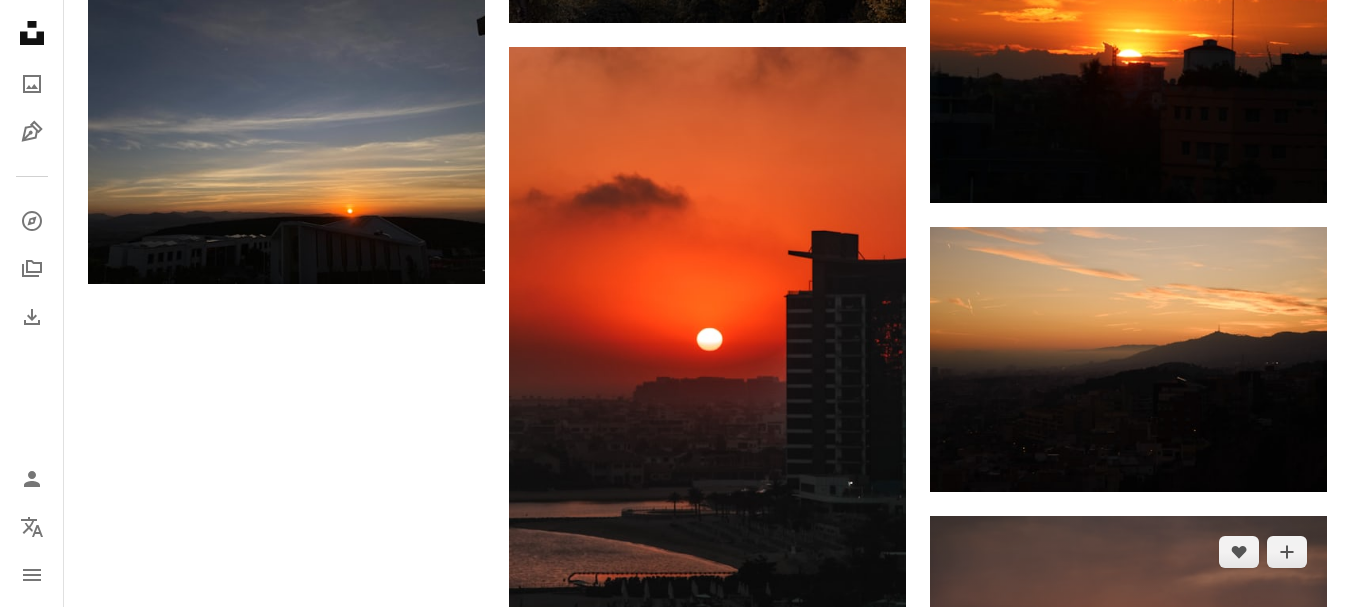 scroll, scrollTop: 3000, scrollLeft: 0, axis: vertical 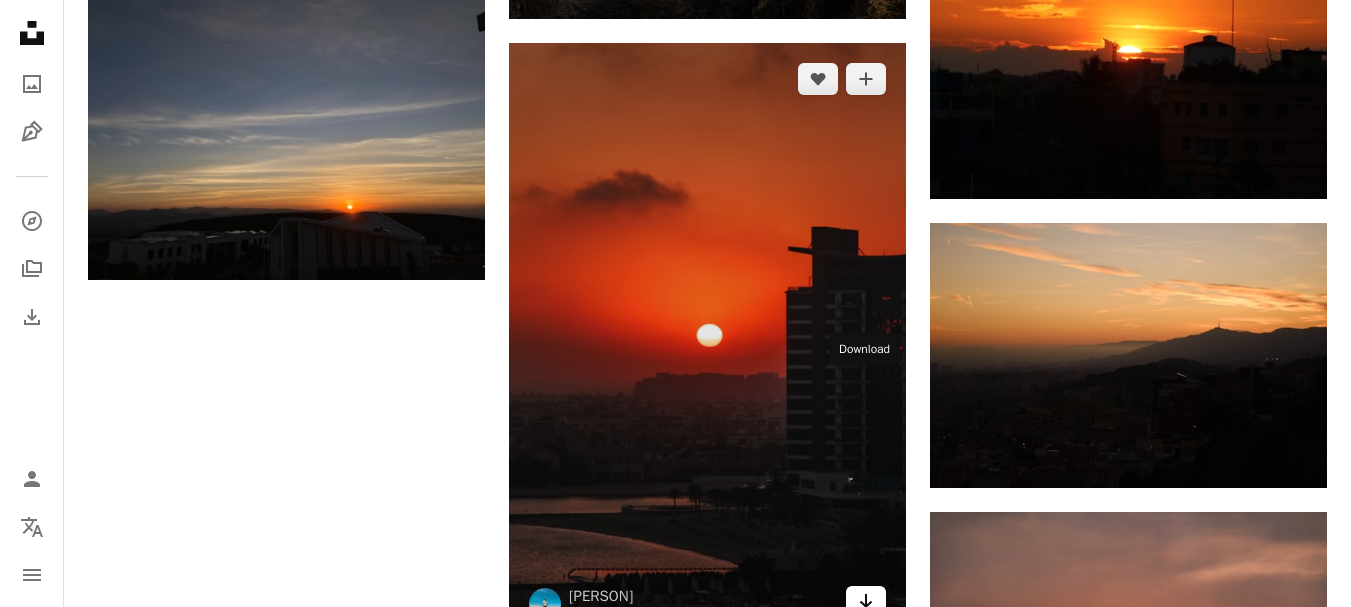 click on "Arrow pointing down" 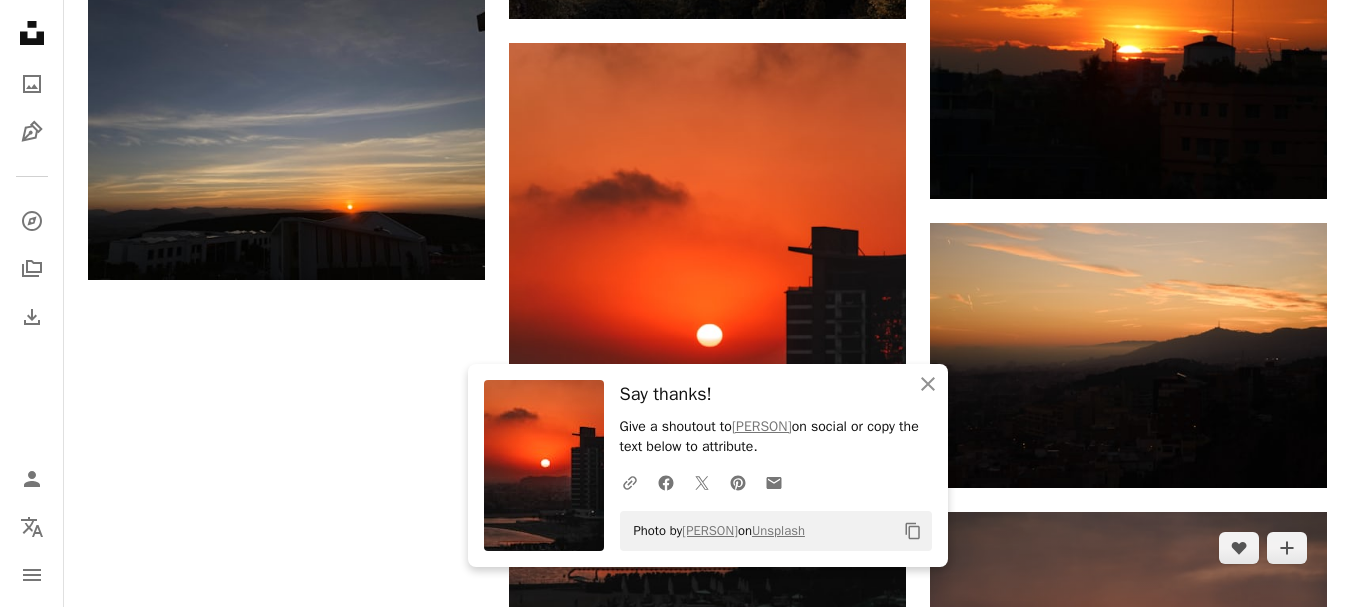 click on "Arrow pointing down" 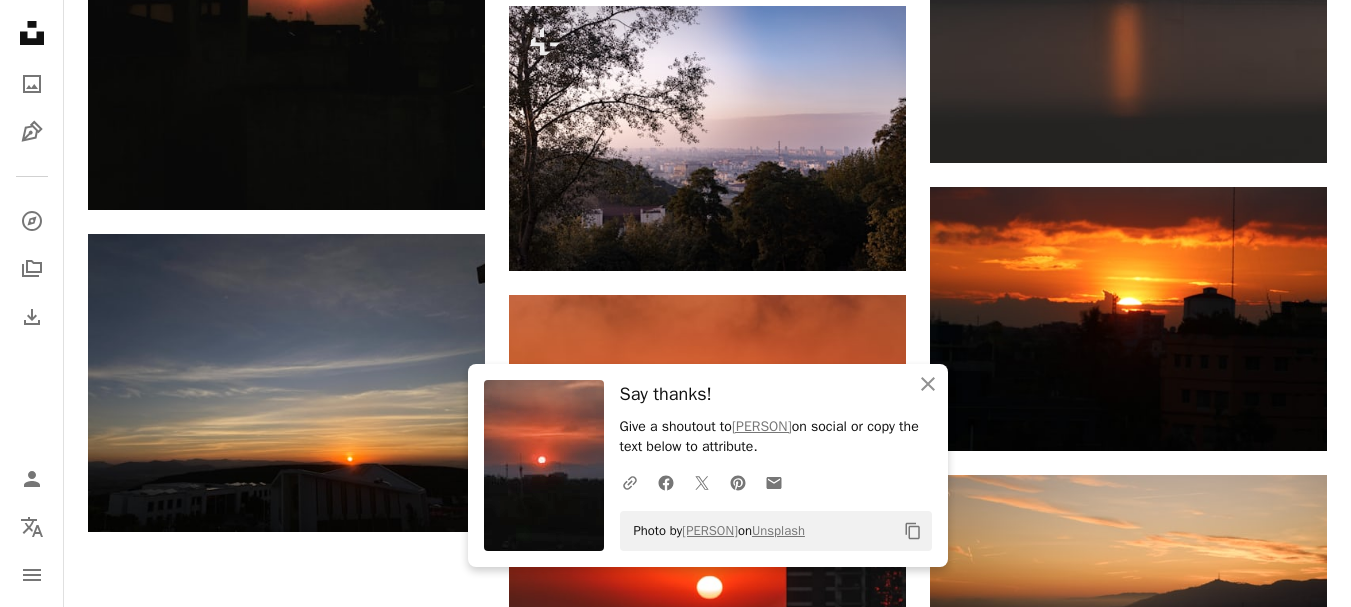 scroll, scrollTop: 2700, scrollLeft: 0, axis: vertical 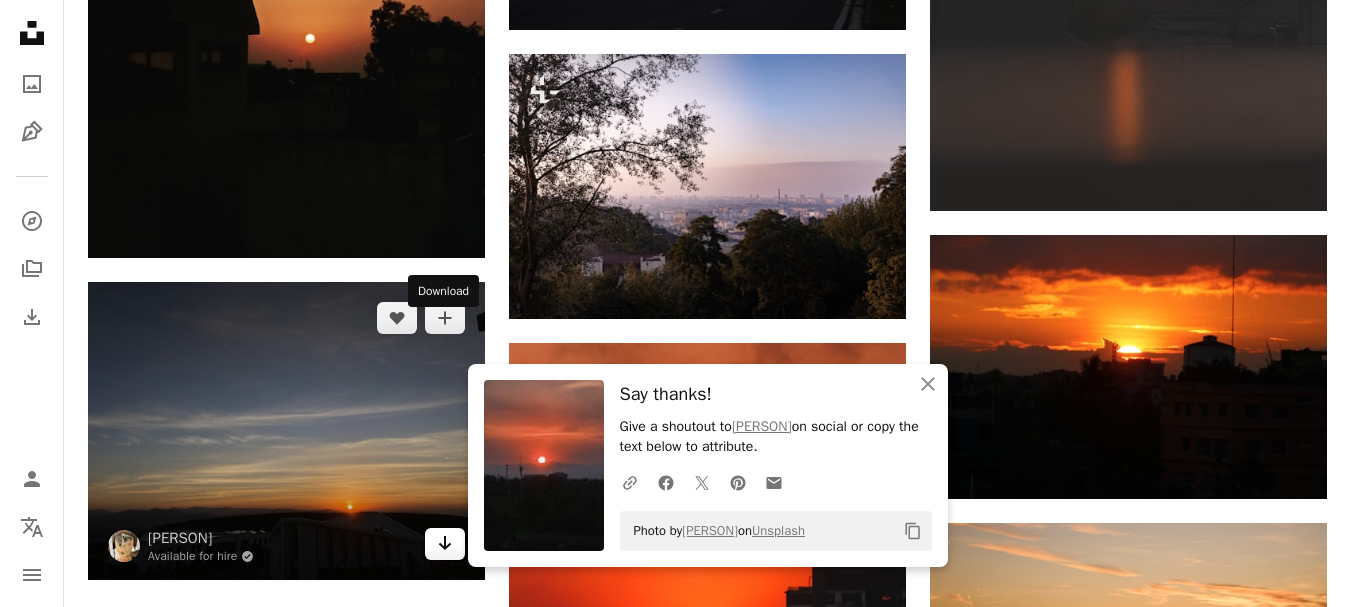 click on "Arrow pointing down" at bounding box center (445, 544) 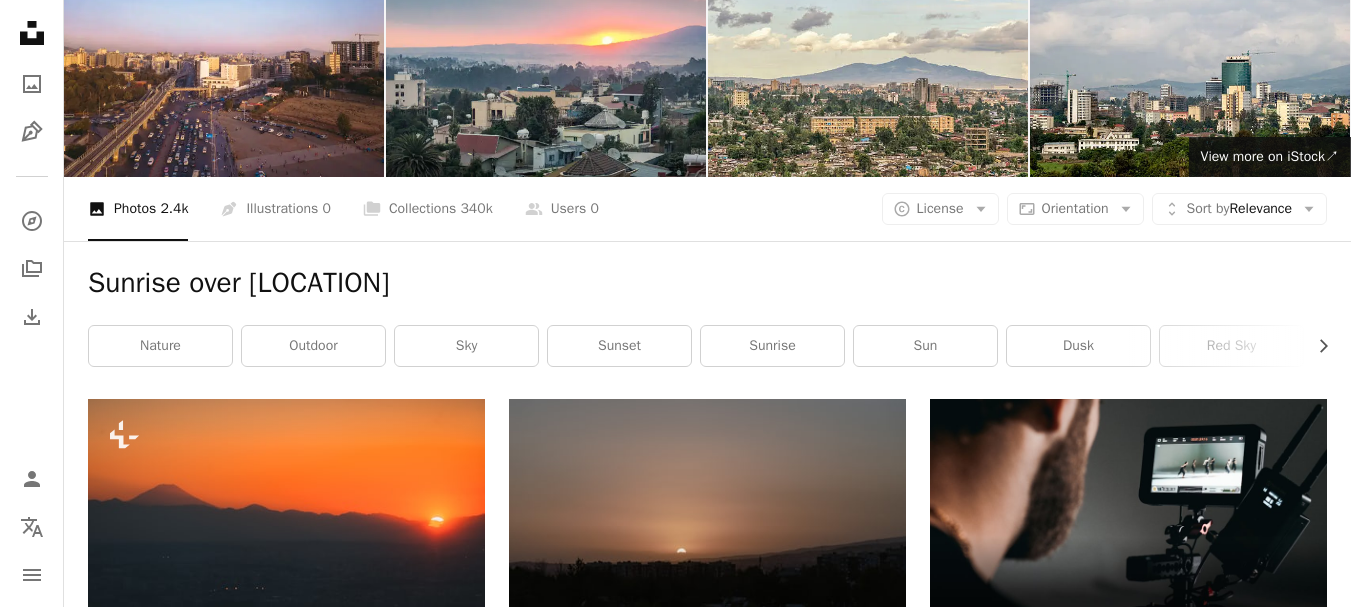 scroll, scrollTop: 0, scrollLeft: 0, axis: both 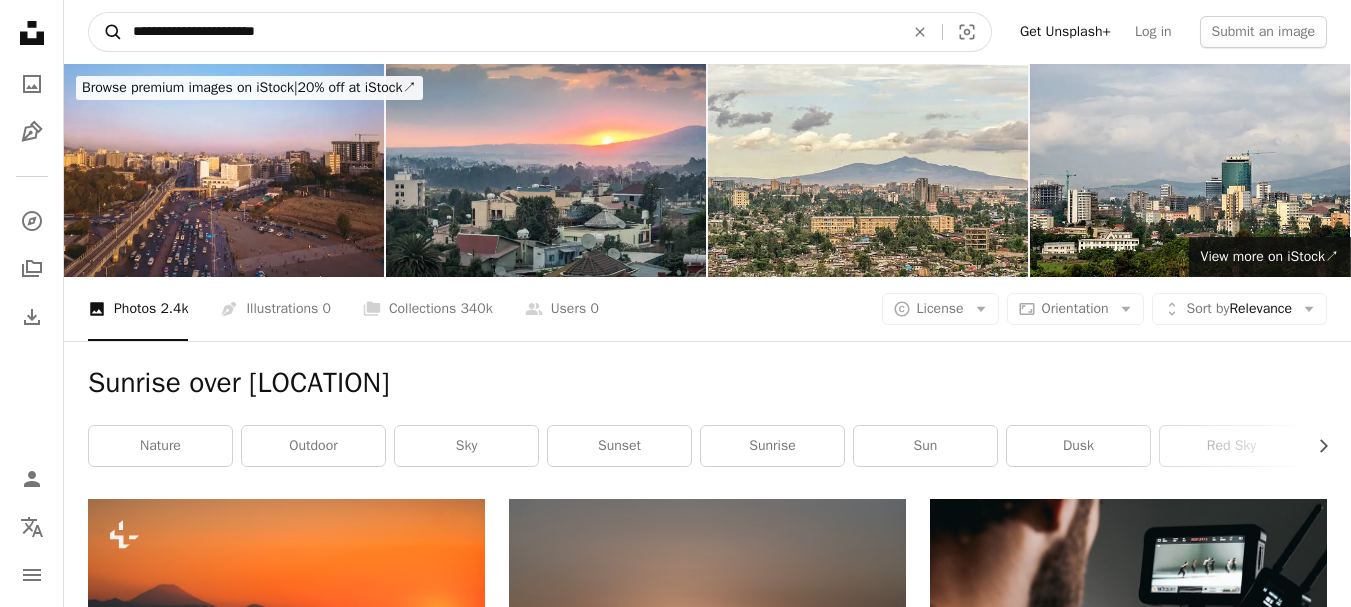 drag, startPoint x: 297, startPoint y: 31, endPoint x: 108, endPoint y: 31, distance: 189 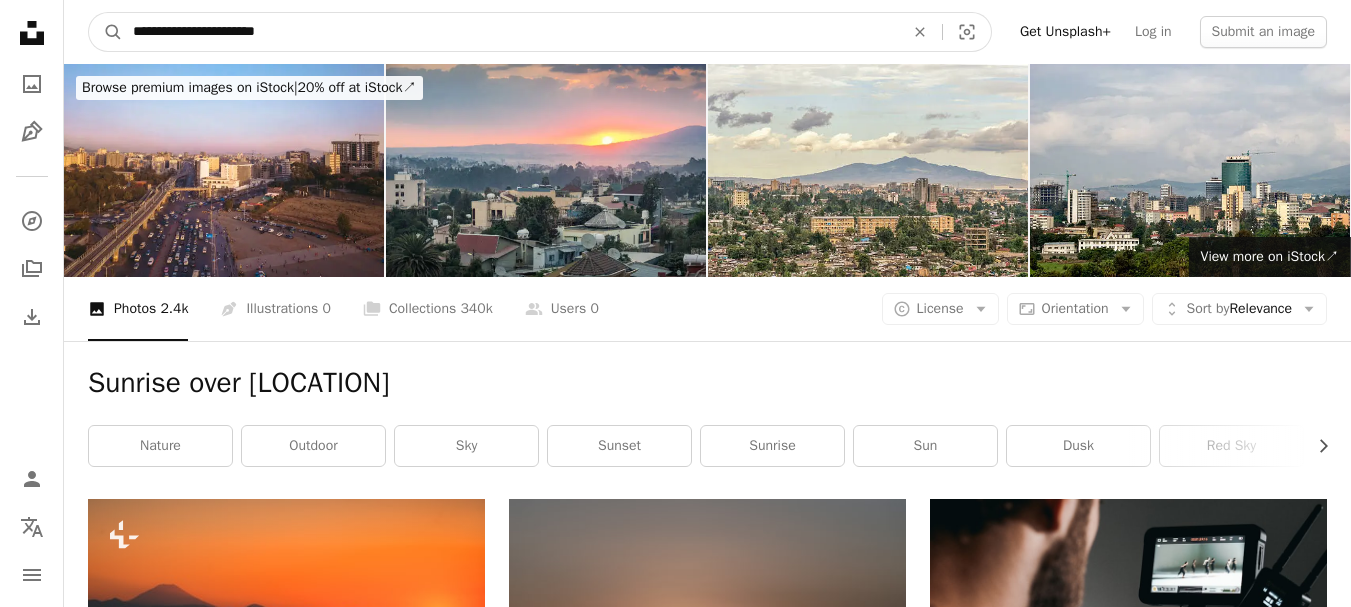 paste on "**********" 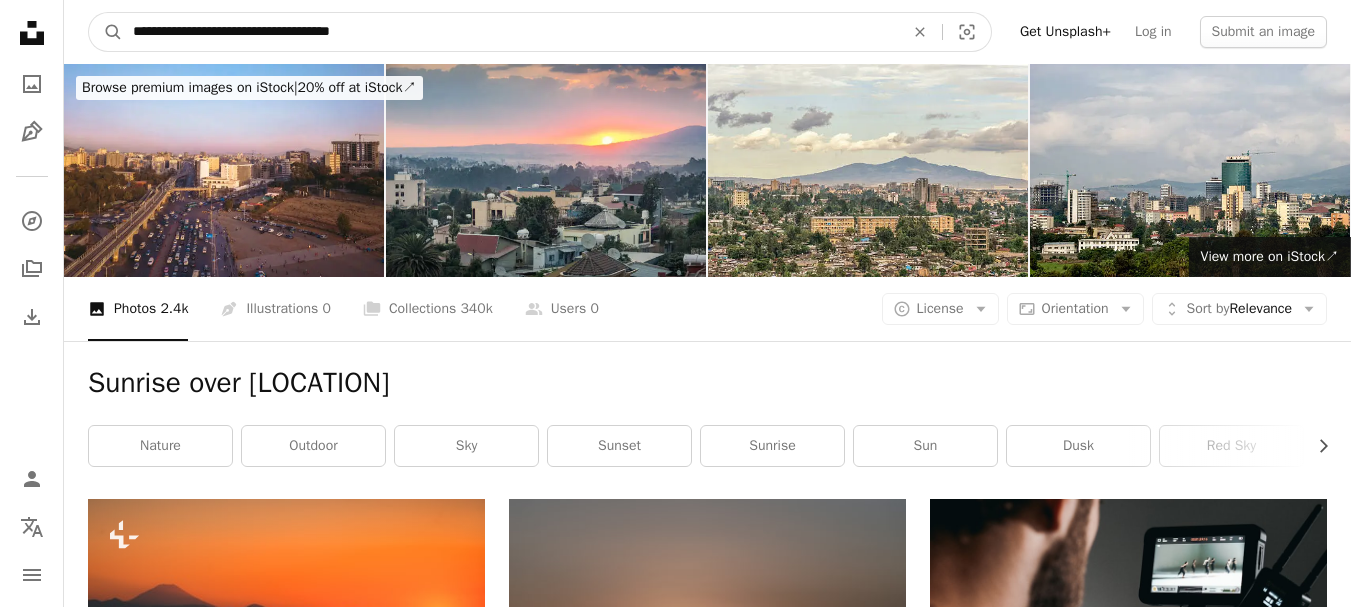 type on "**********" 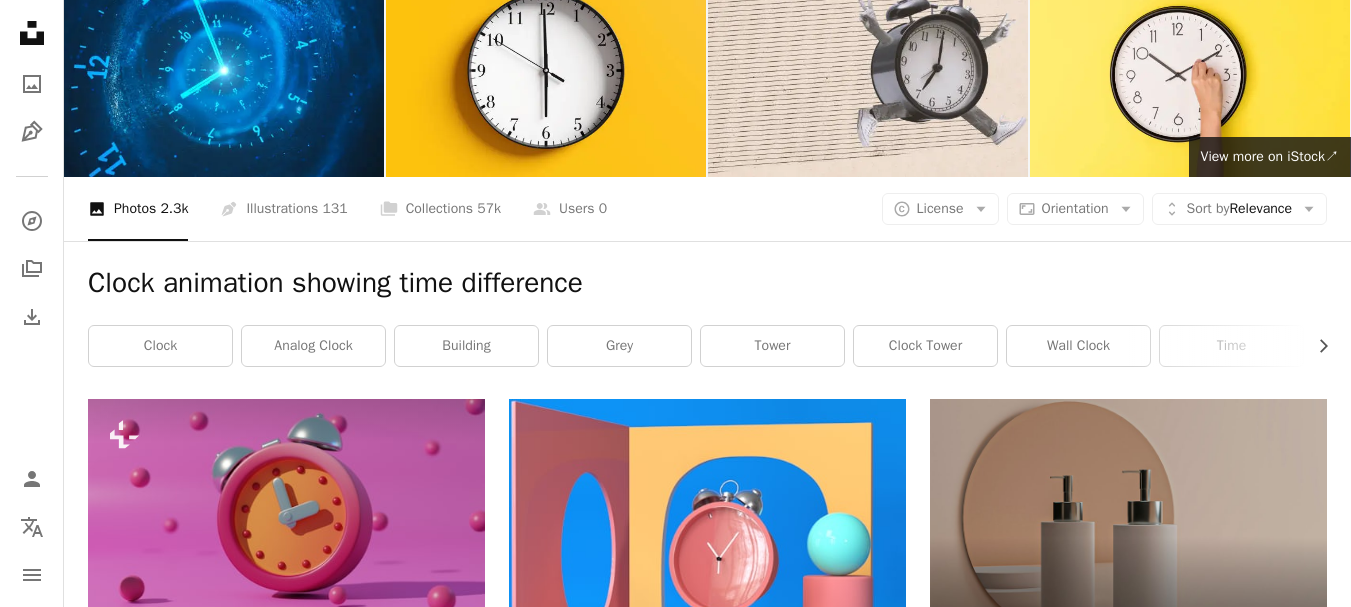 scroll, scrollTop: 200, scrollLeft: 0, axis: vertical 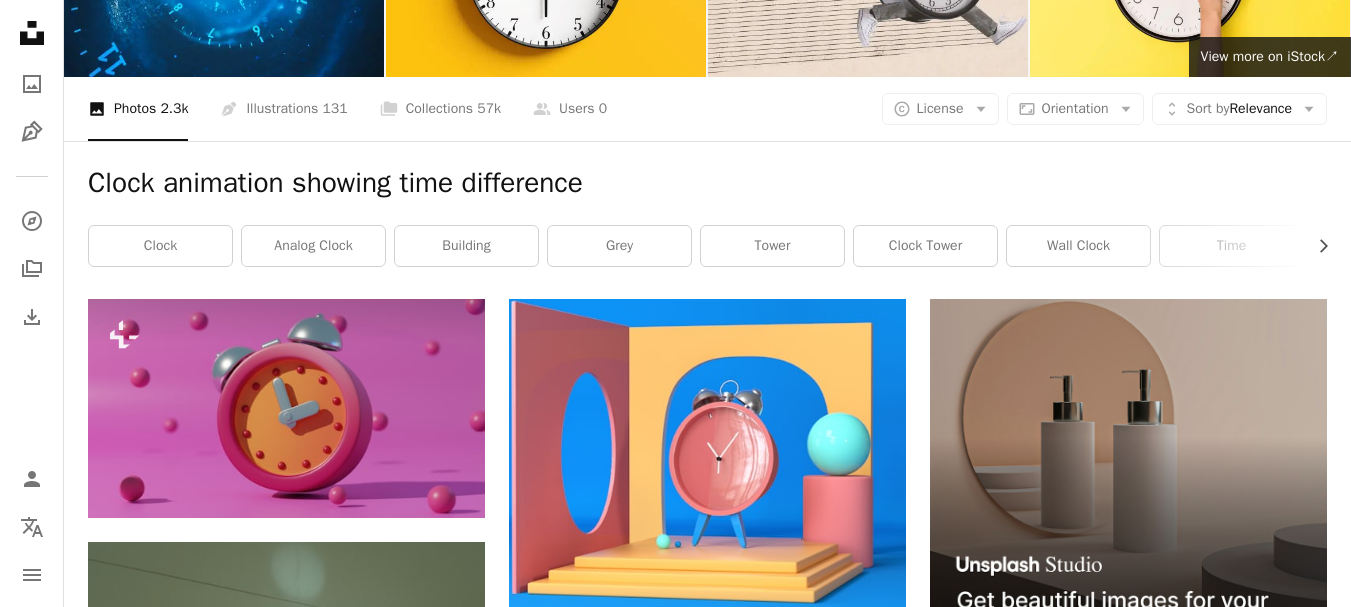click on "Arrow pointing down" at bounding box center (1287, 1031) 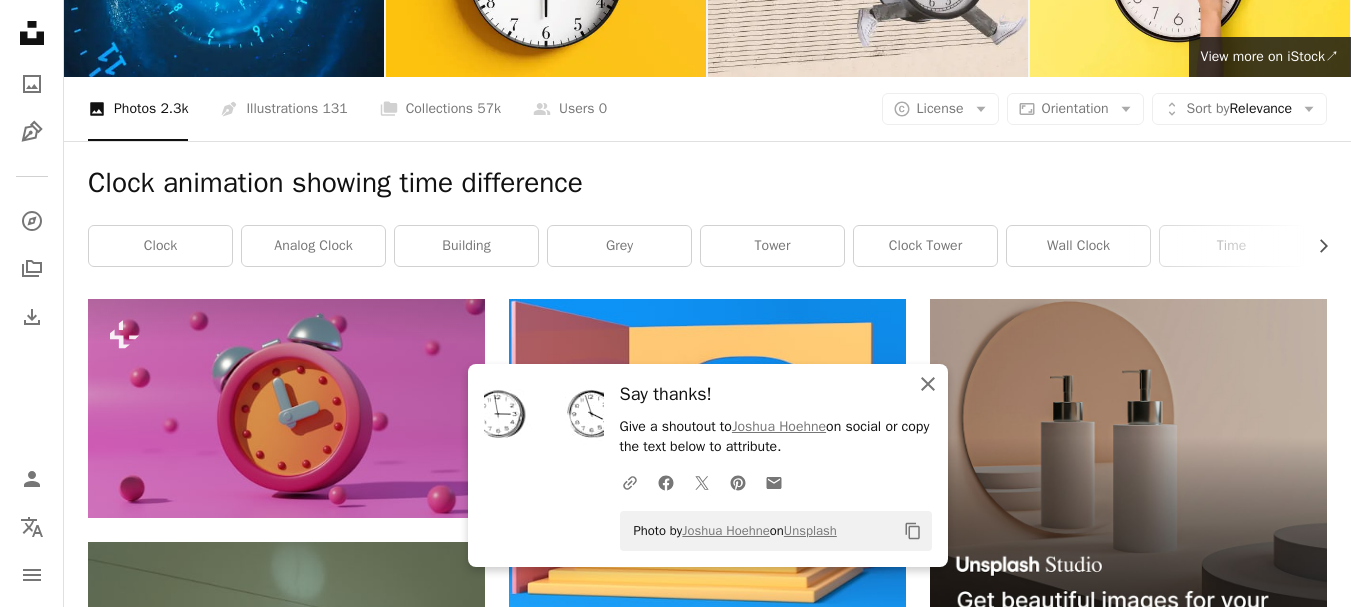 click on "An X shape" 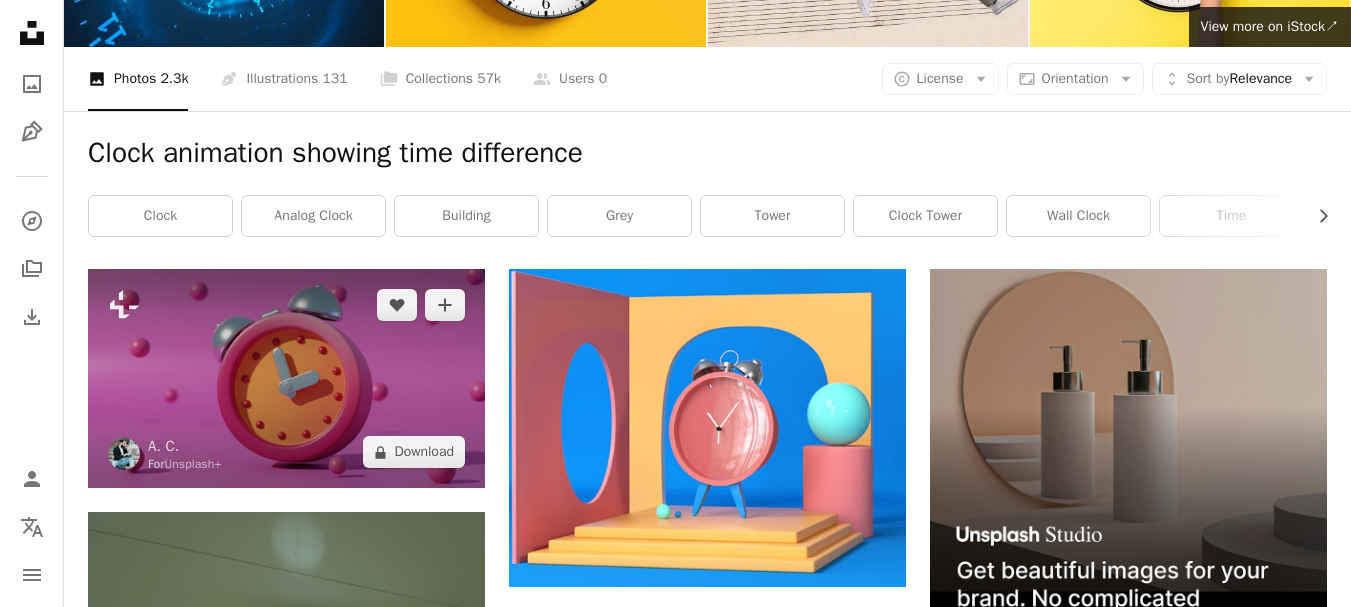 scroll, scrollTop: 200, scrollLeft: 0, axis: vertical 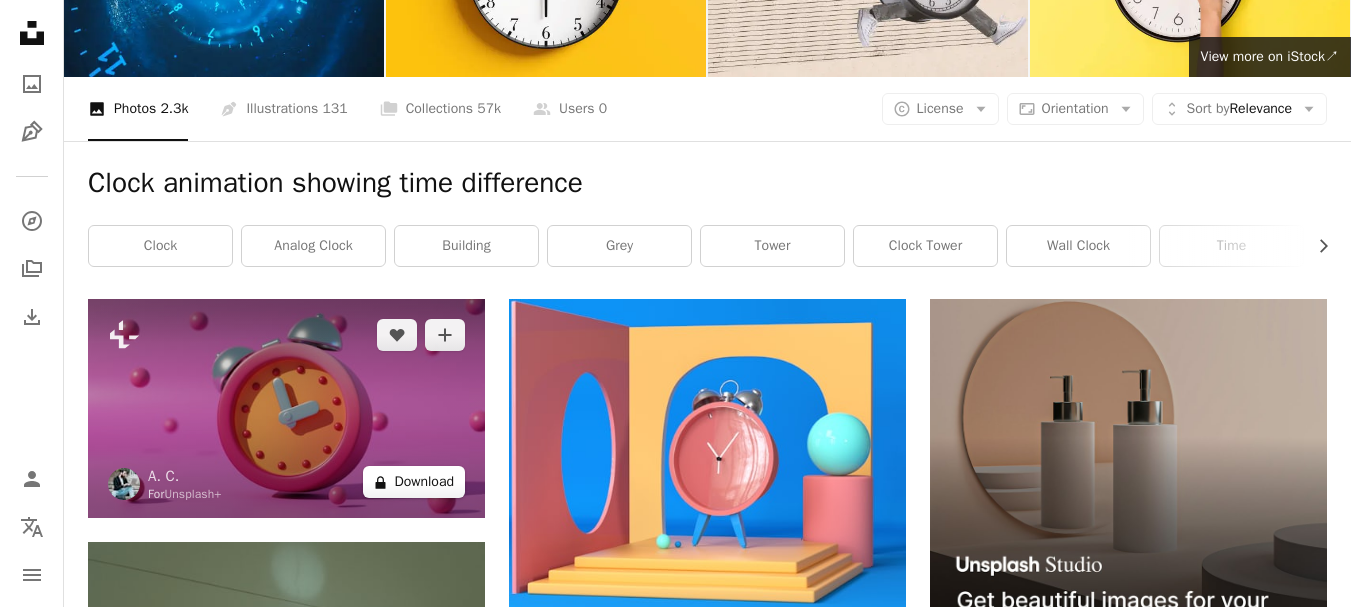 click on "A lock Download" at bounding box center (414, 482) 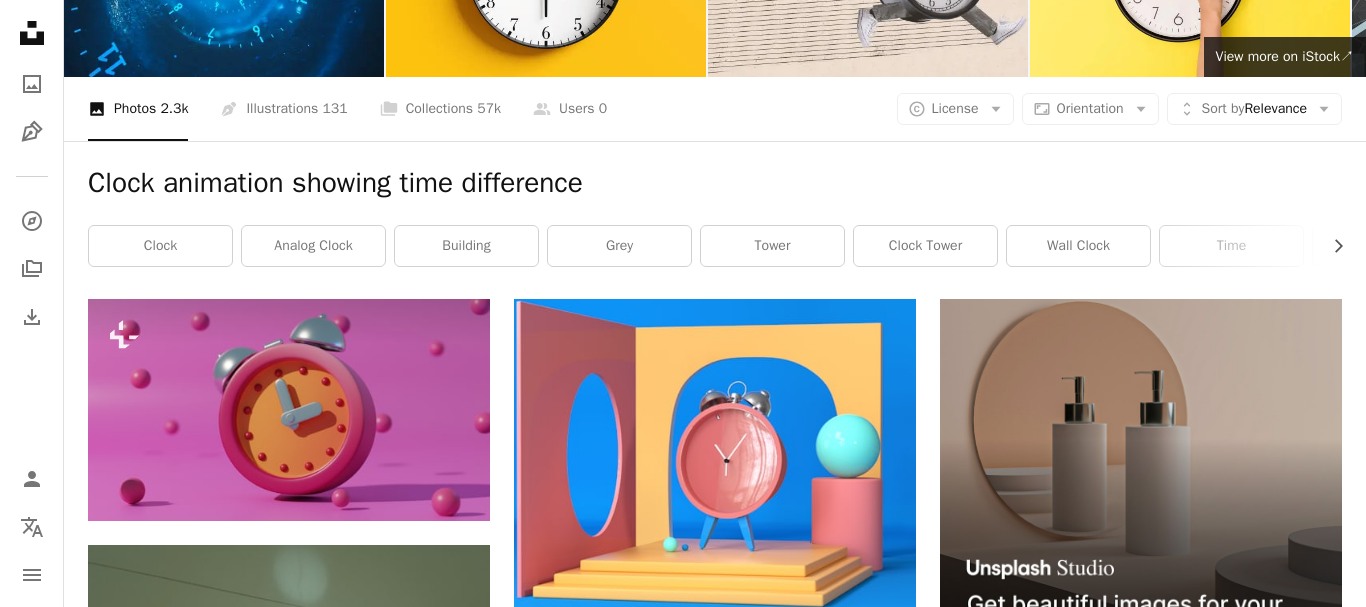 click on "An X shape" at bounding box center (20, 20) 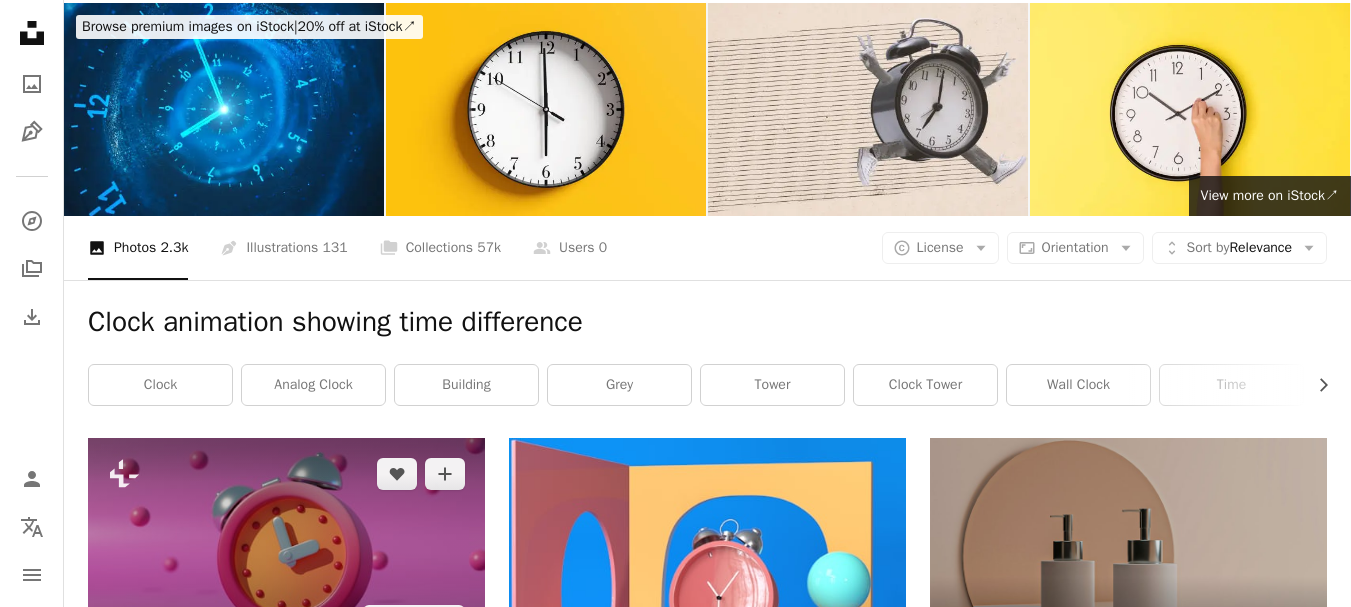 scroll, scrollTop: 0, scrollLeft: 0, axis: both 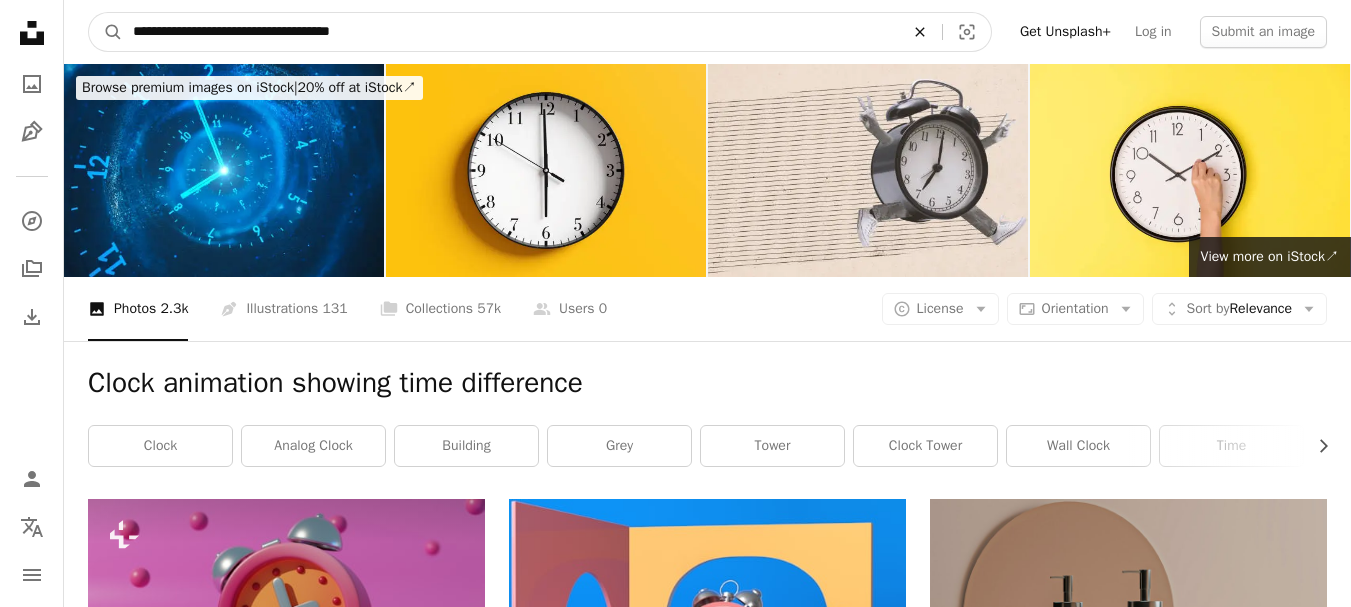 click on "An X shape" 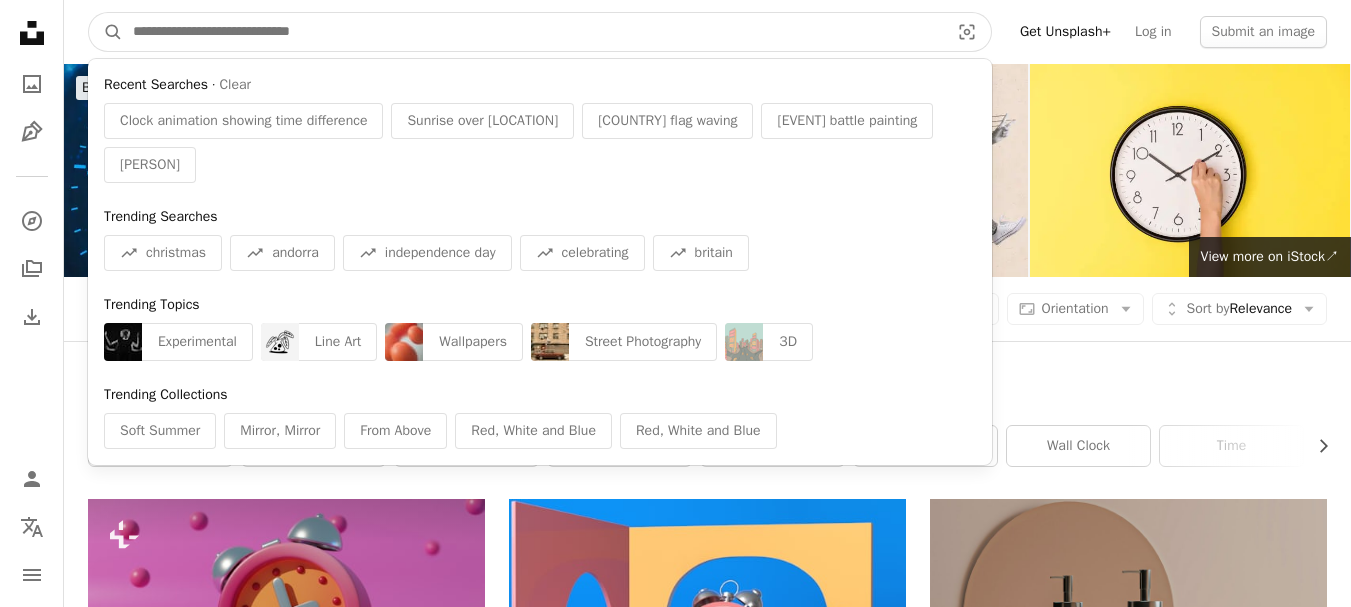 paste on "**********" 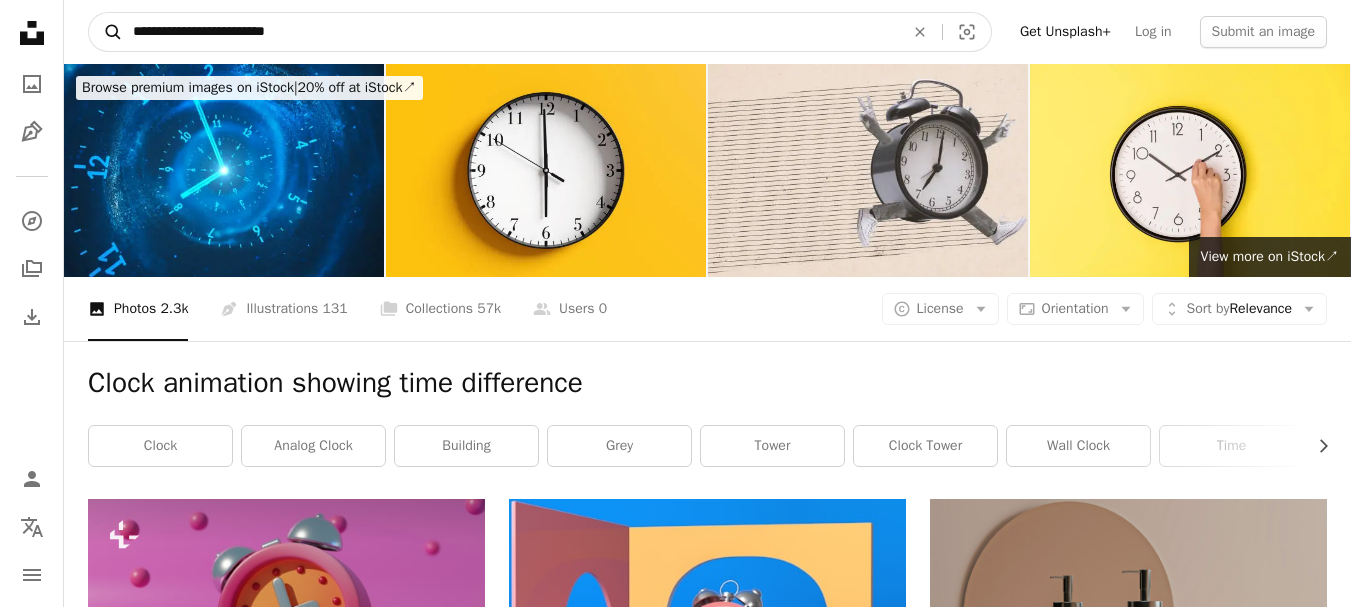 type on "**********" 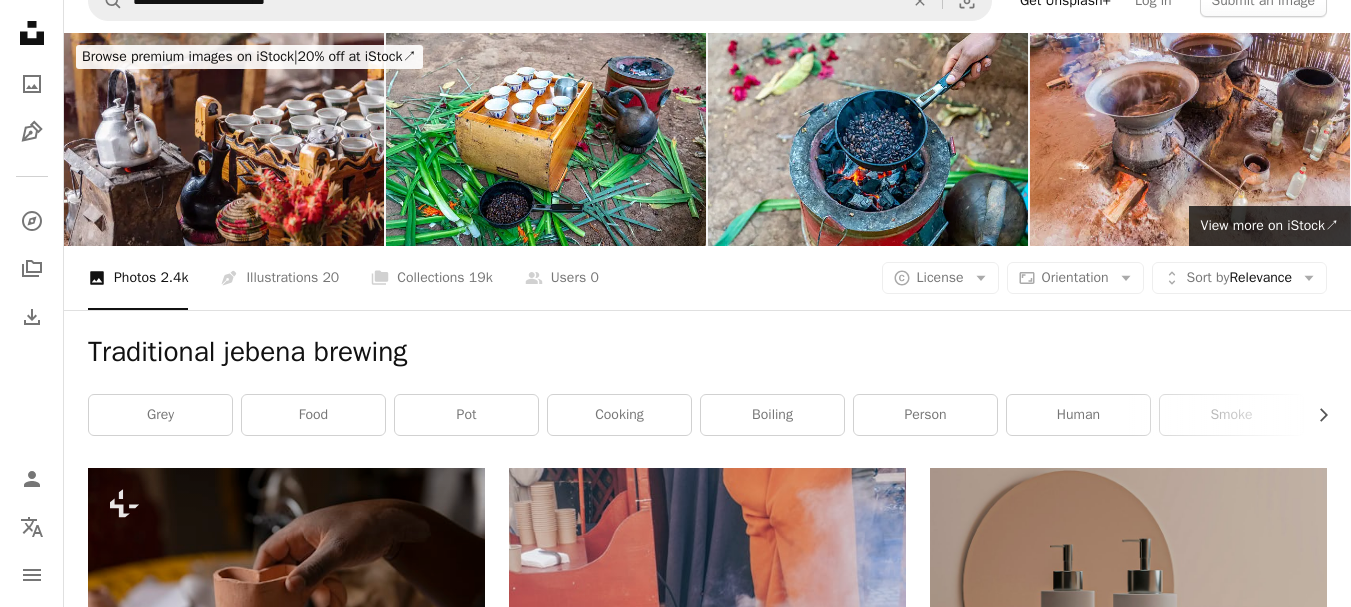 scroll, scrollTop: 0, scrollLeft: 0, axis: both 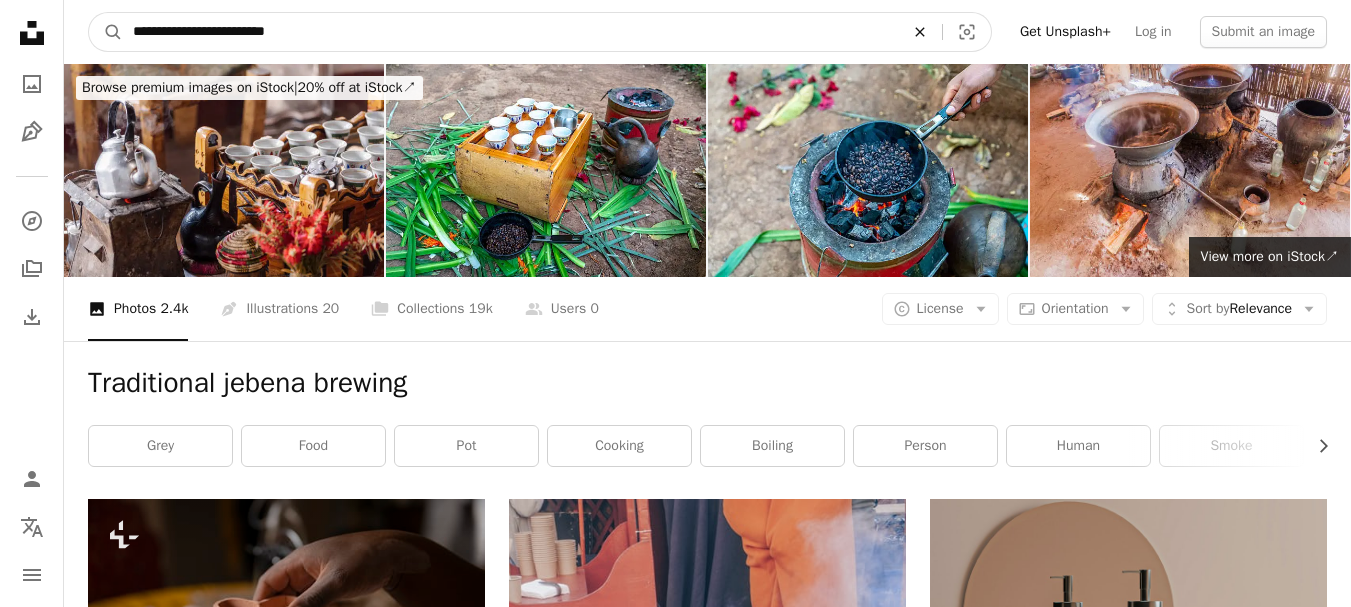 click on "An X shape" 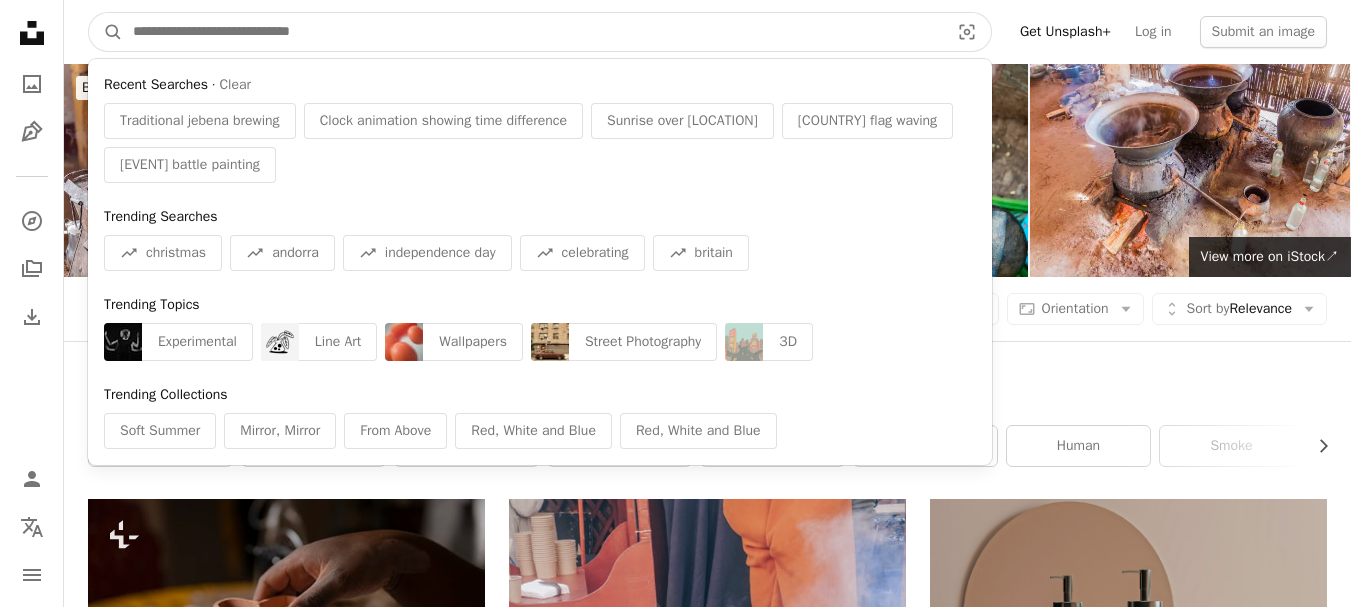 paste on "**********" 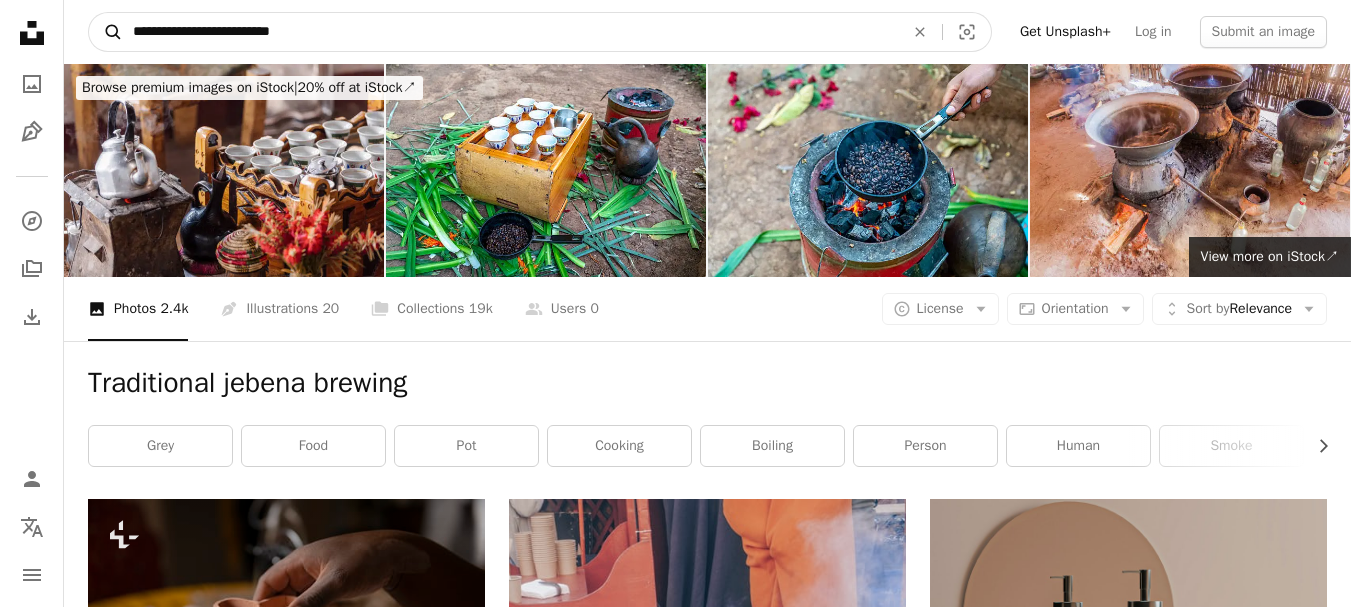 type on "**********" 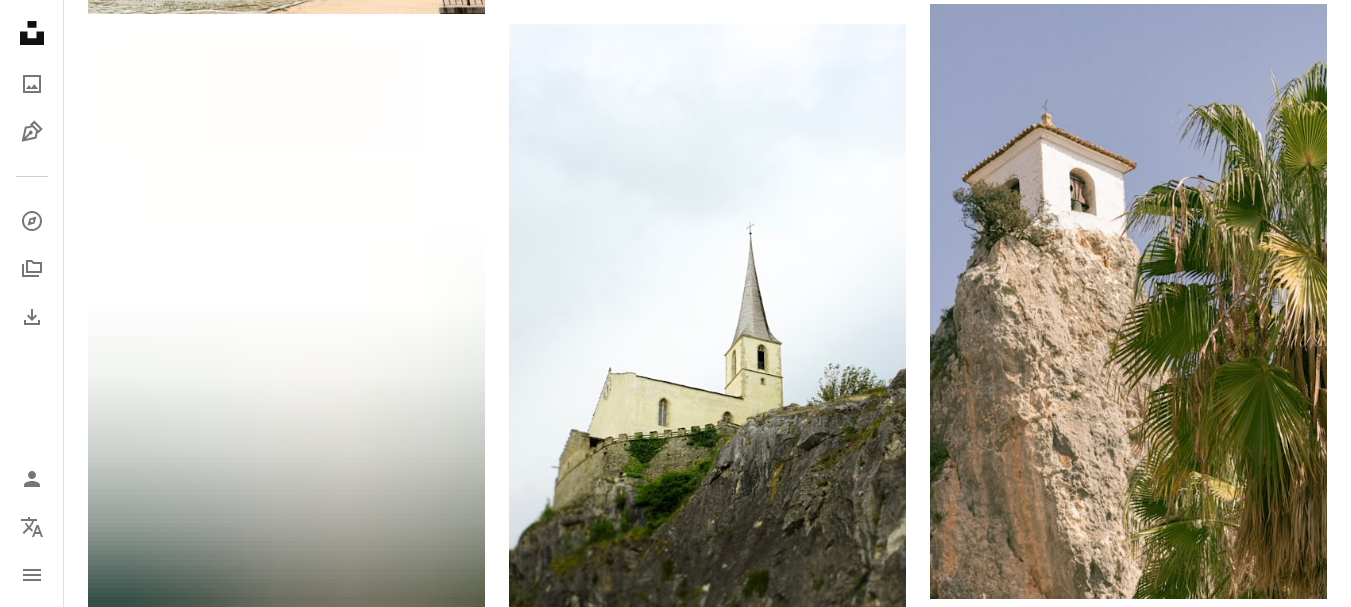 scroll, scrollTop: 1100, scrollLeft: 0, axis: vertical 